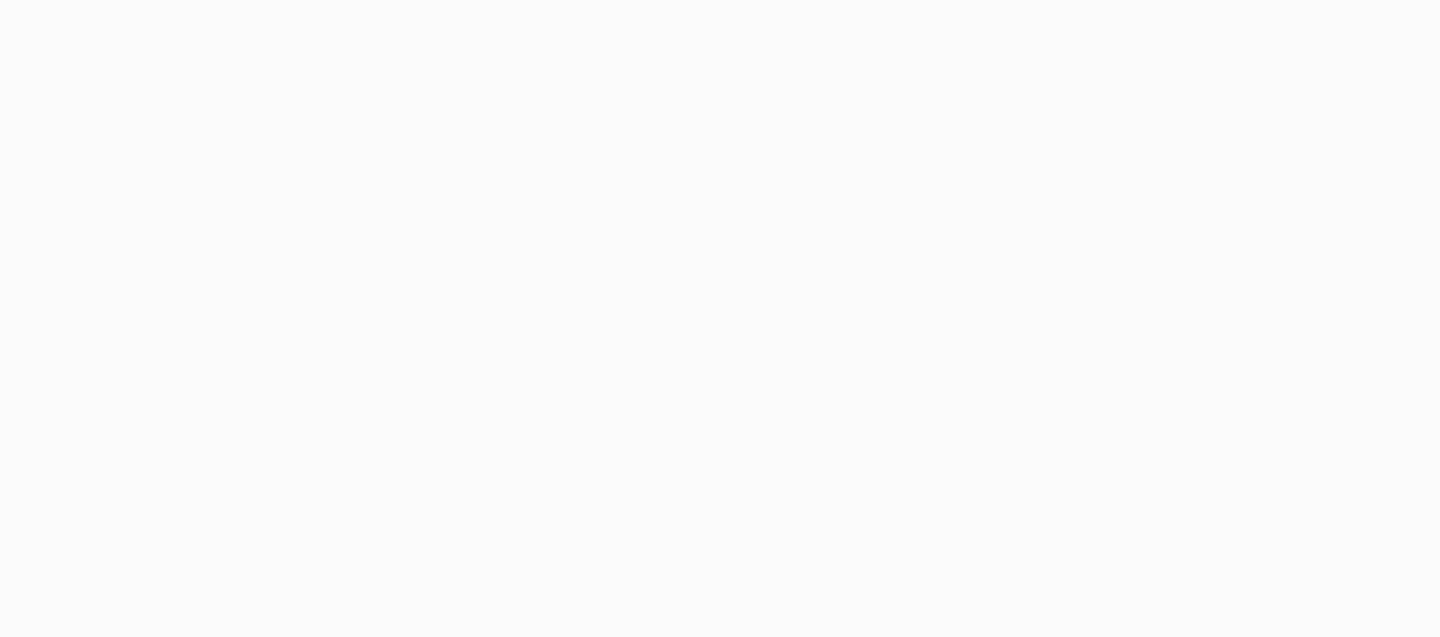scroll, scrollTop: 0, scrollLeft: 0, axis: both 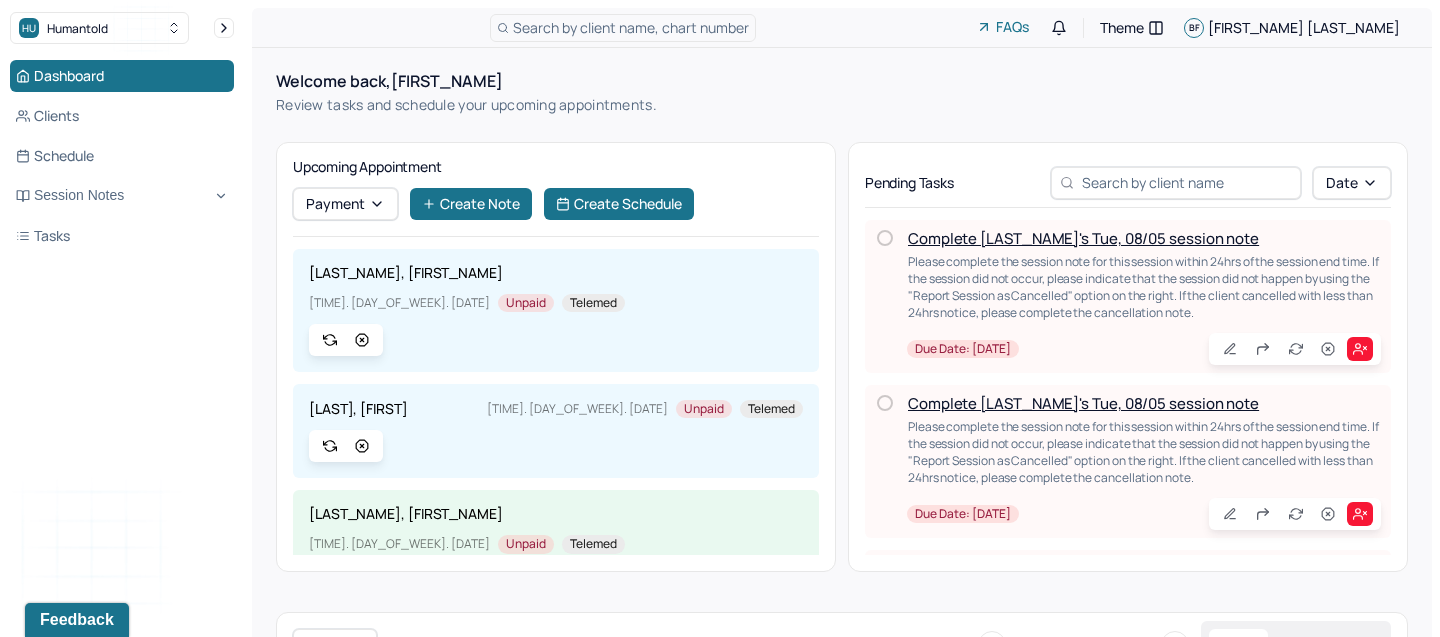 click on "Complete [LAST_NAME]'s Tue, 08/05 session note" at bounding box center (1083, 238) 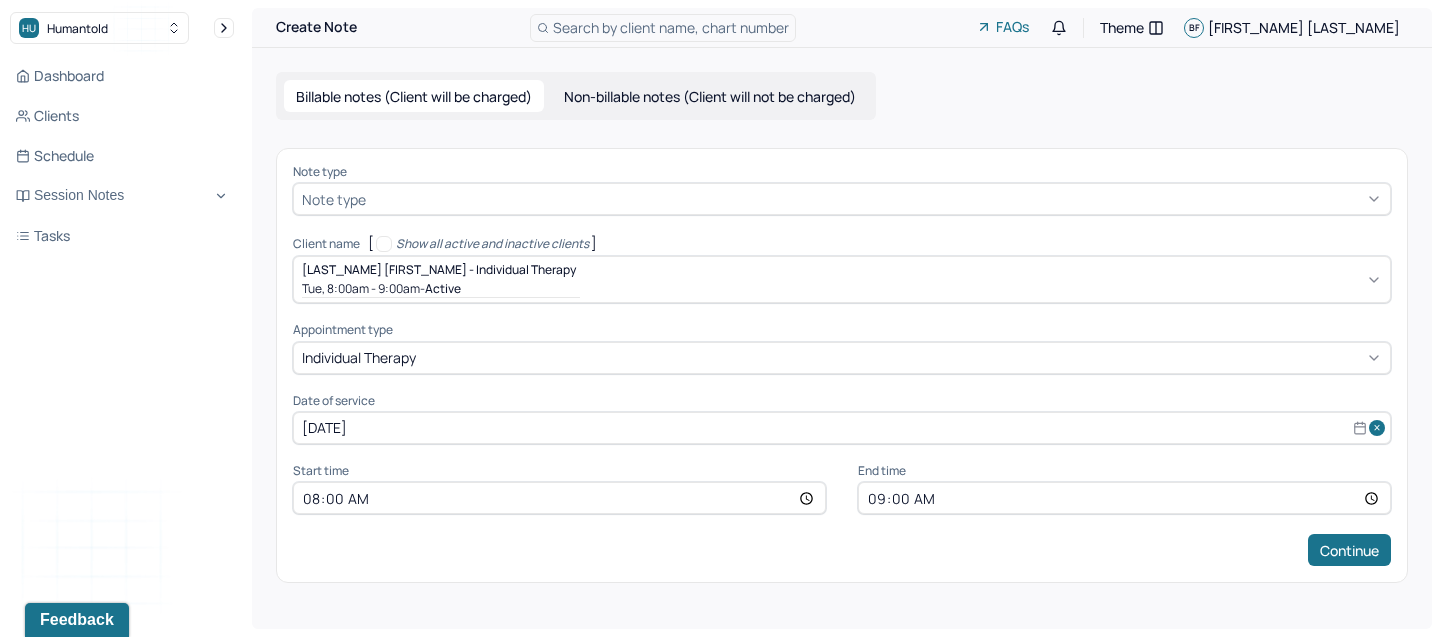 click at bounding box center (876, 199) 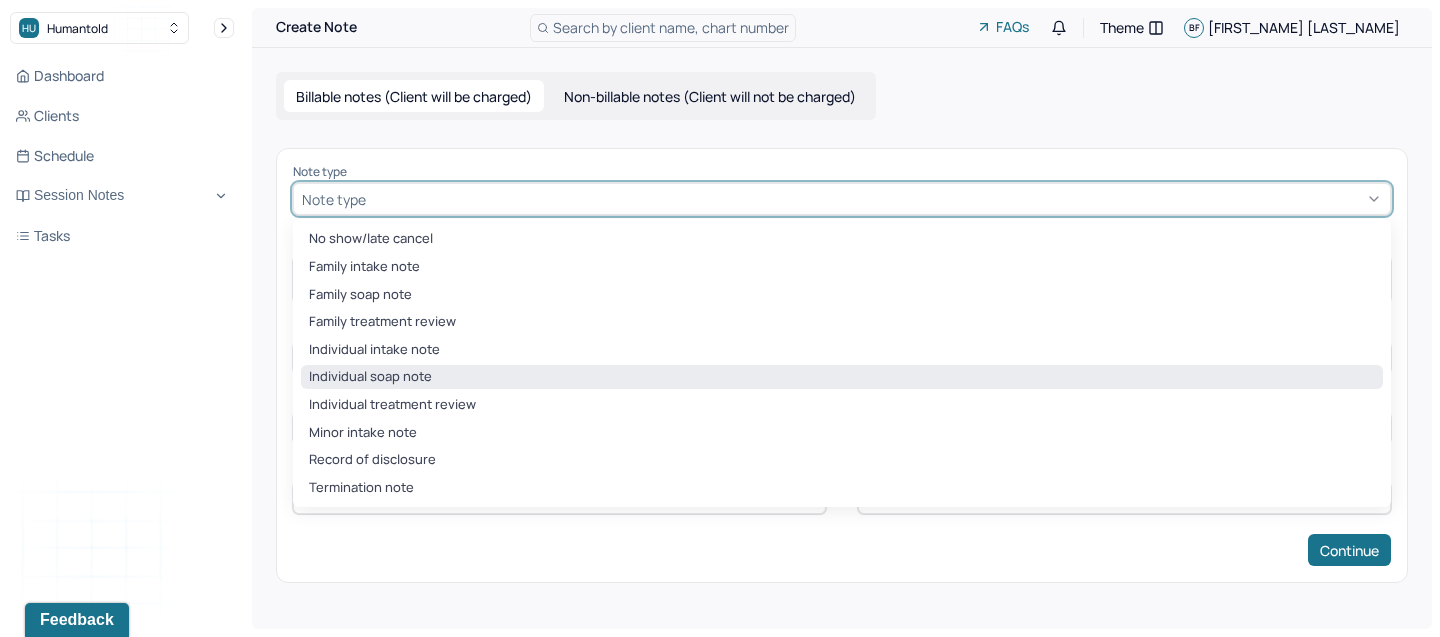 click on "Individual soap note" at bounding box center (842, 377) 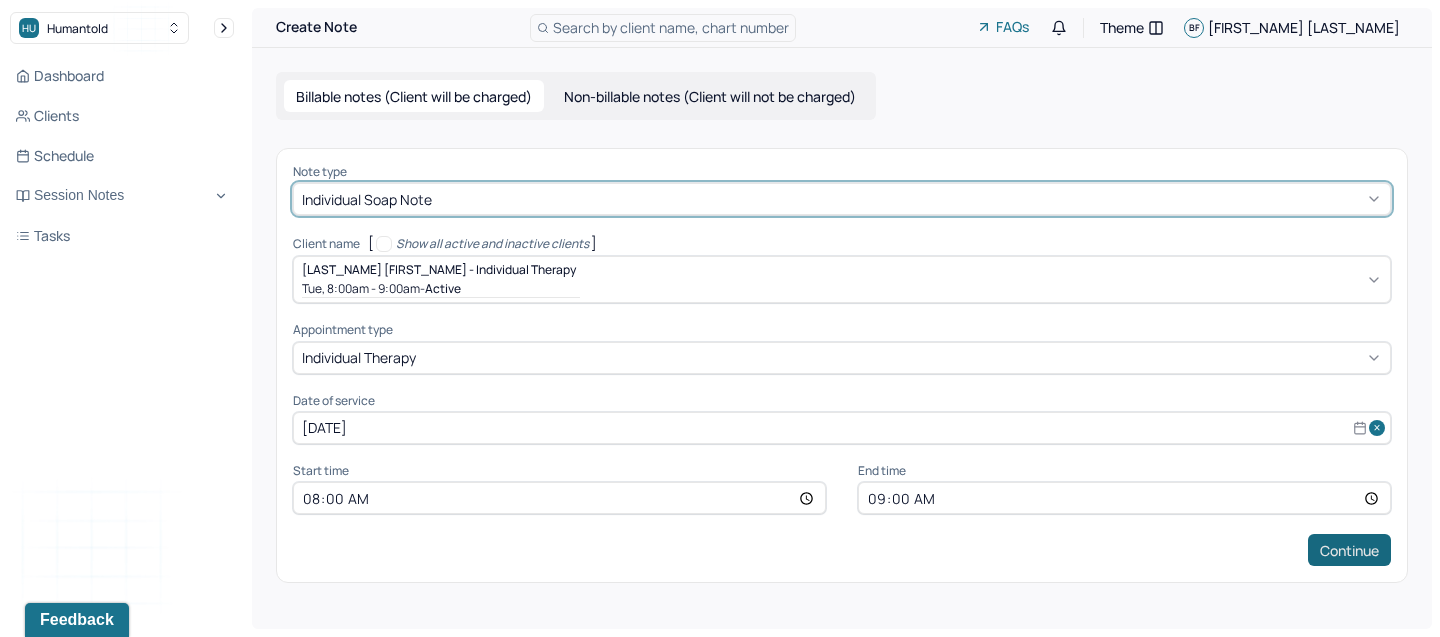 click on "Continue" at bounding box center [1349, 550] 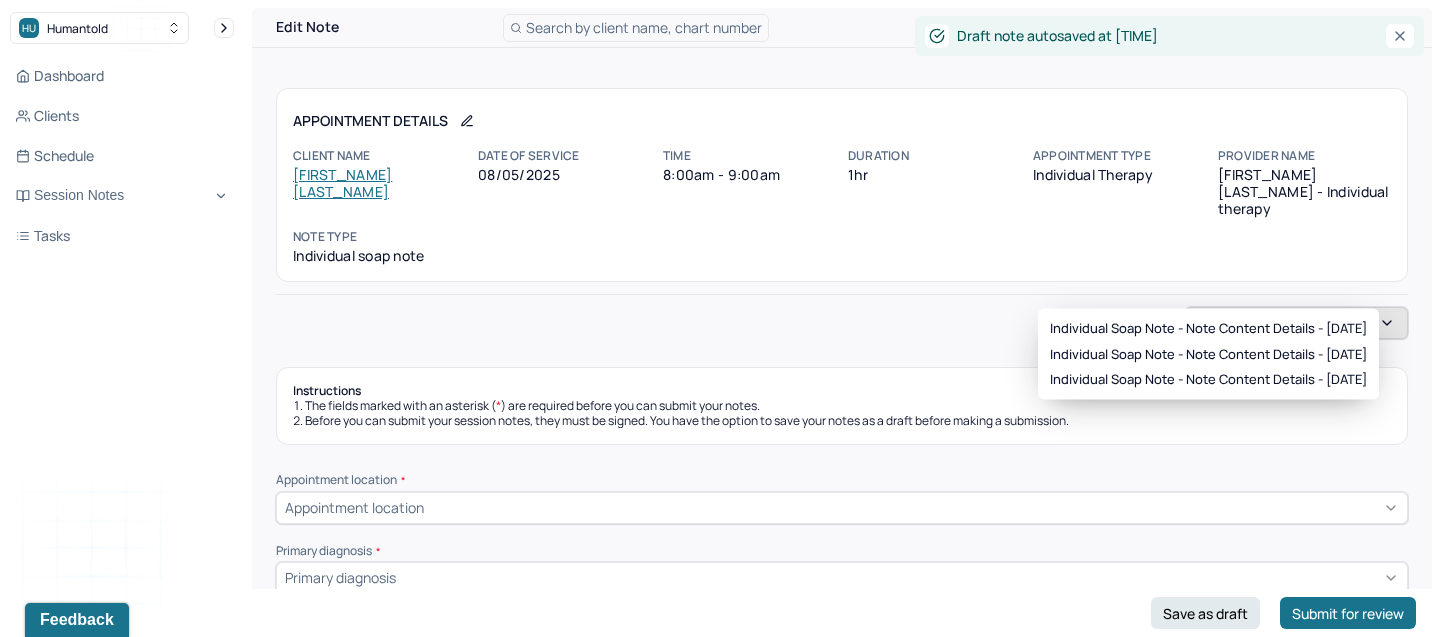 click on "Load previous session note" at bounding box center (1296, 323) 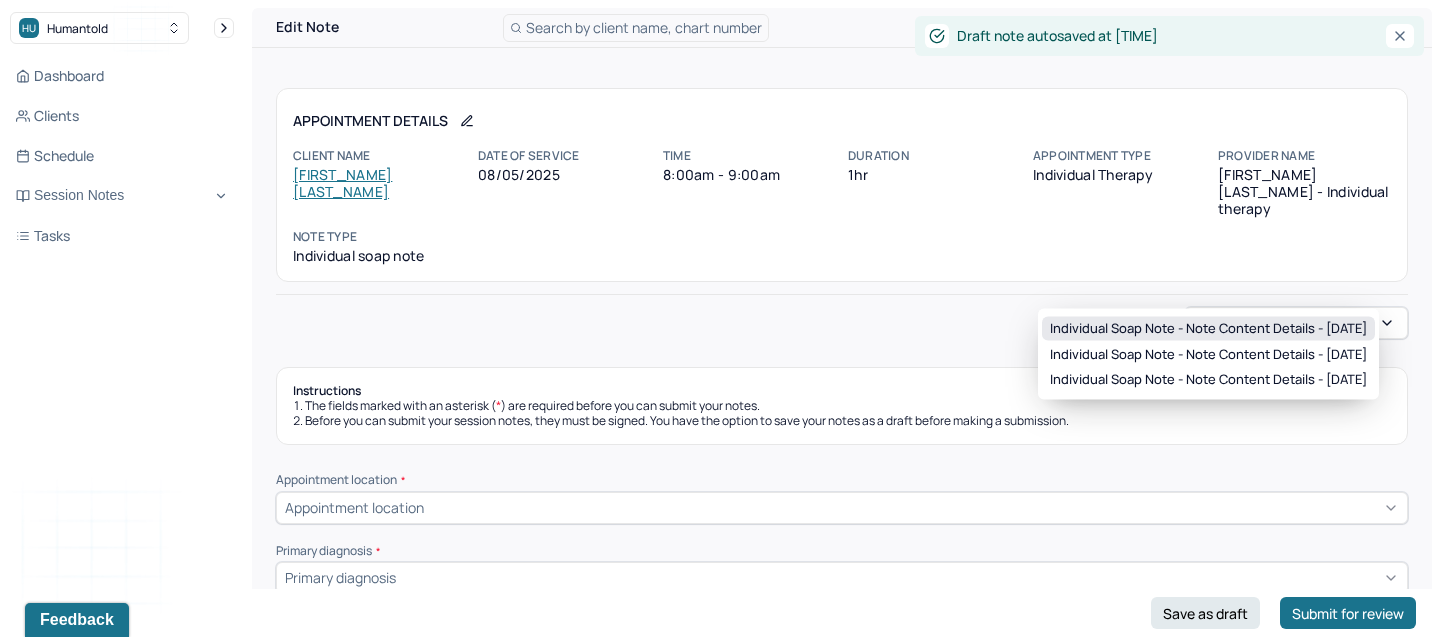 click on "Individual soap note   - Note content Details -   07/22/2025" at bounding box center [1208, 329] 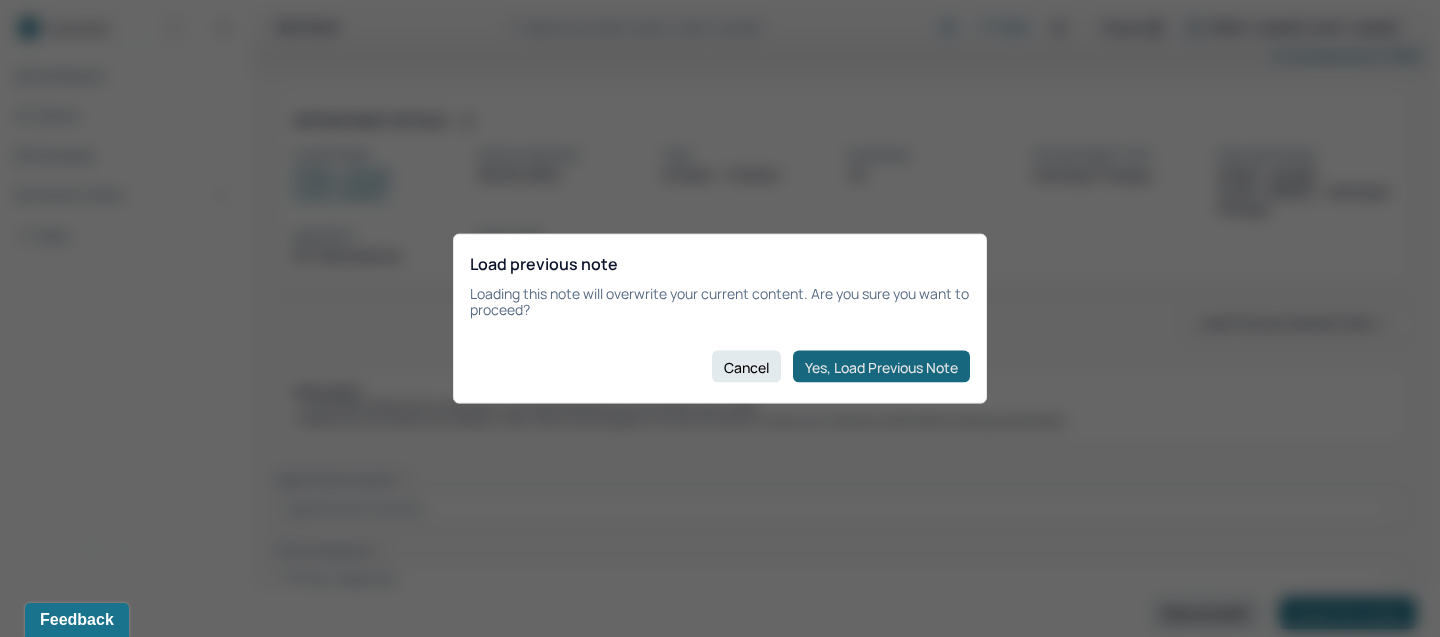 click on "Yes, Load Previous Note" at bounding box center [881, 367] 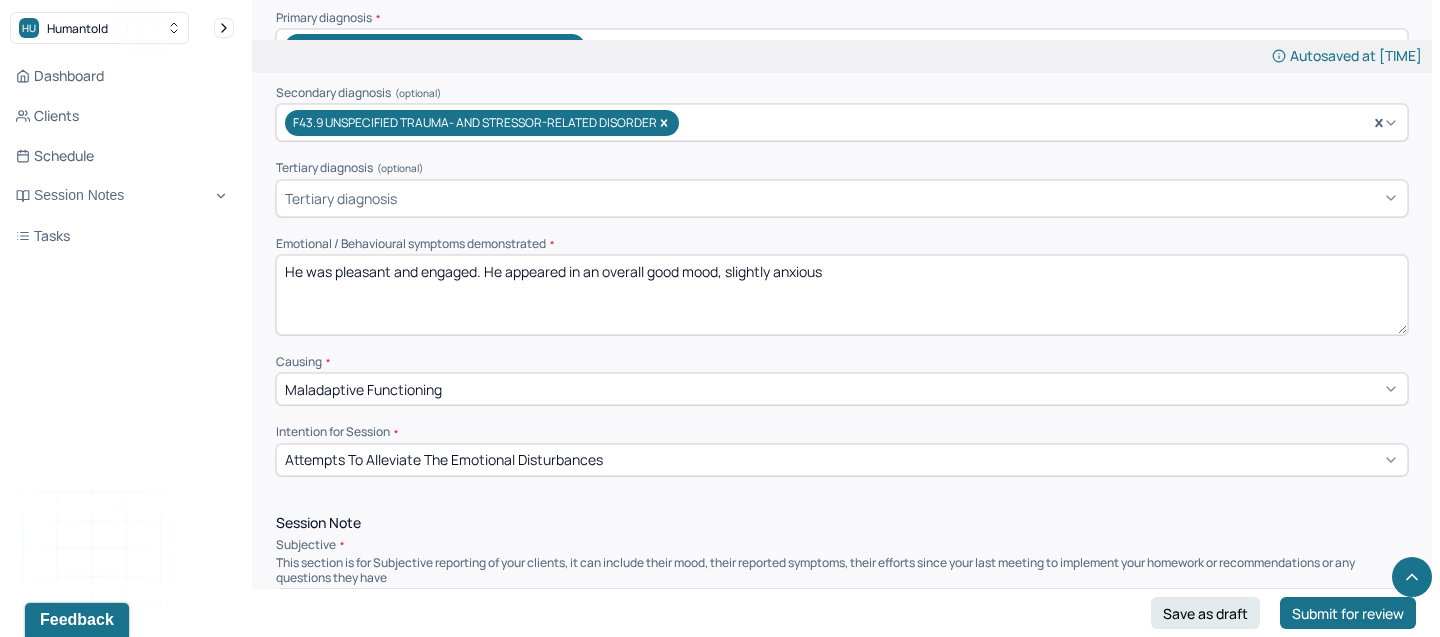 scroll, scrollTop: 842, scrollLeft: 0, axis: vertical 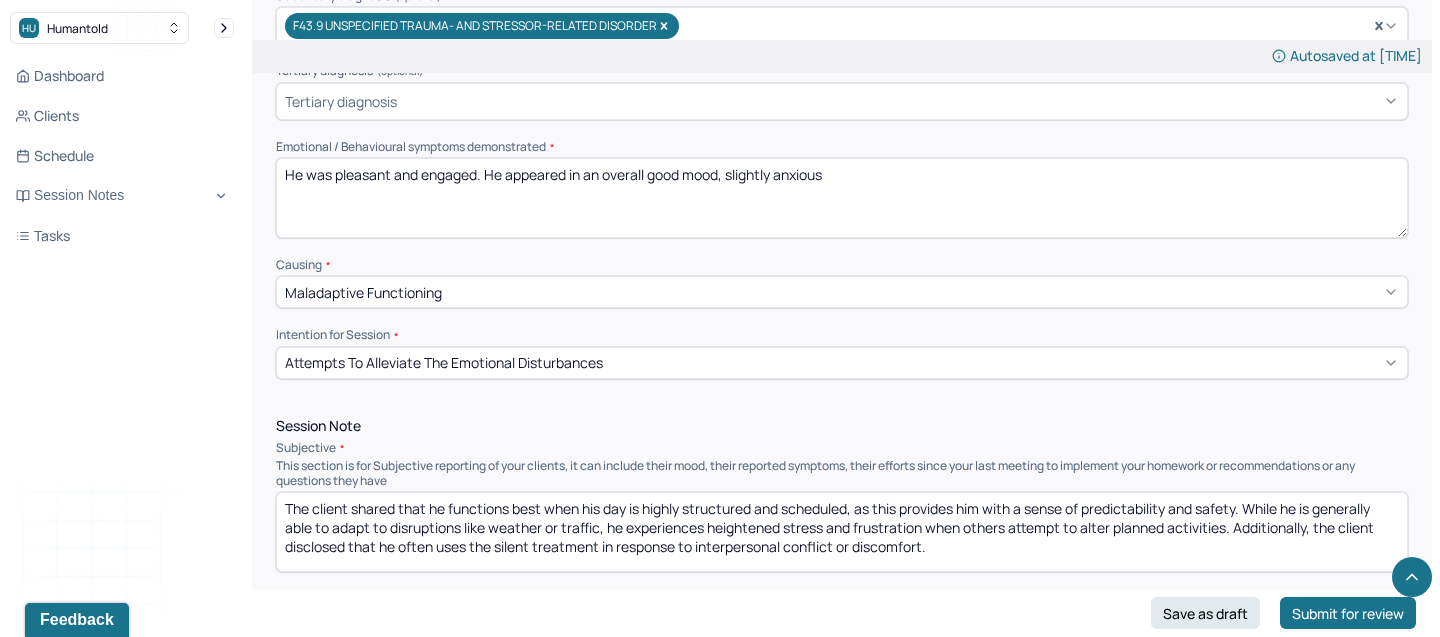 click on "He was pleasant and engaged. He appeared in an overall good mood, slightly anxious" at bounding box center (842, 198) 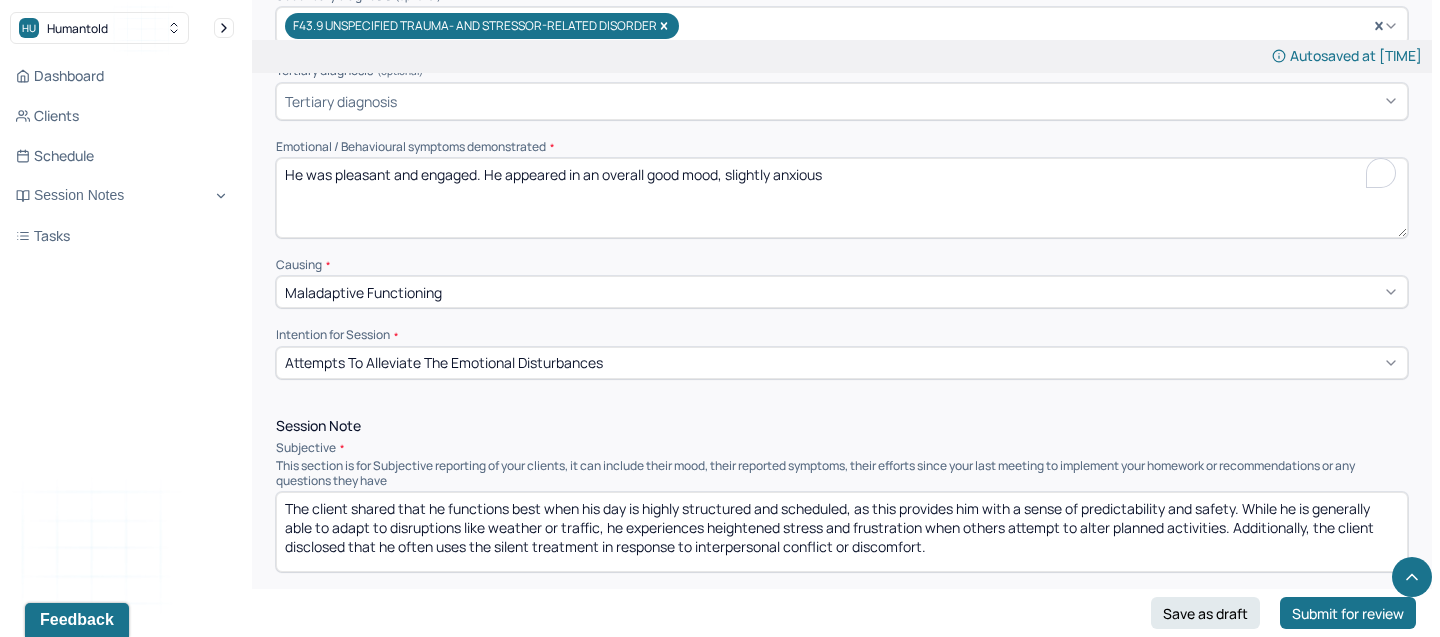 click on "He was pleasant and engaged. He appeared in an overall good mood, slightly anxious" at bounding box center [842, 198] 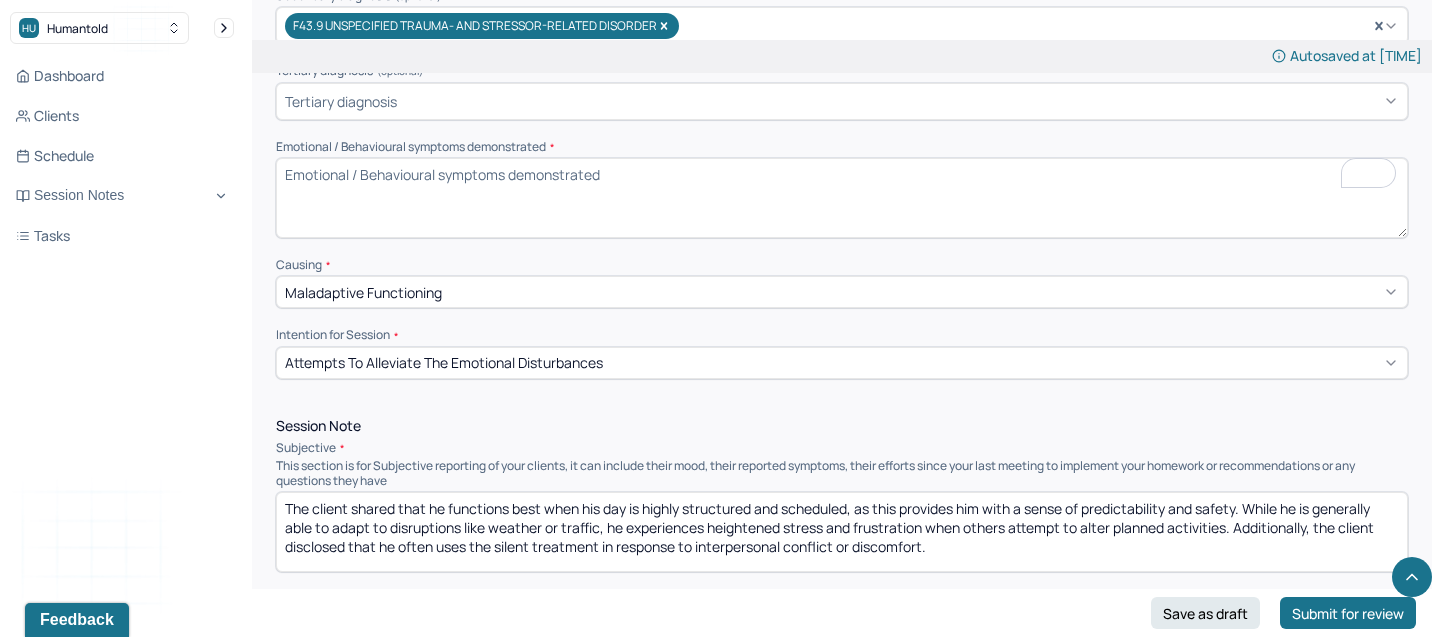 scroll, scrollTop: 1017, scrollLeft: 0, axis: vertical 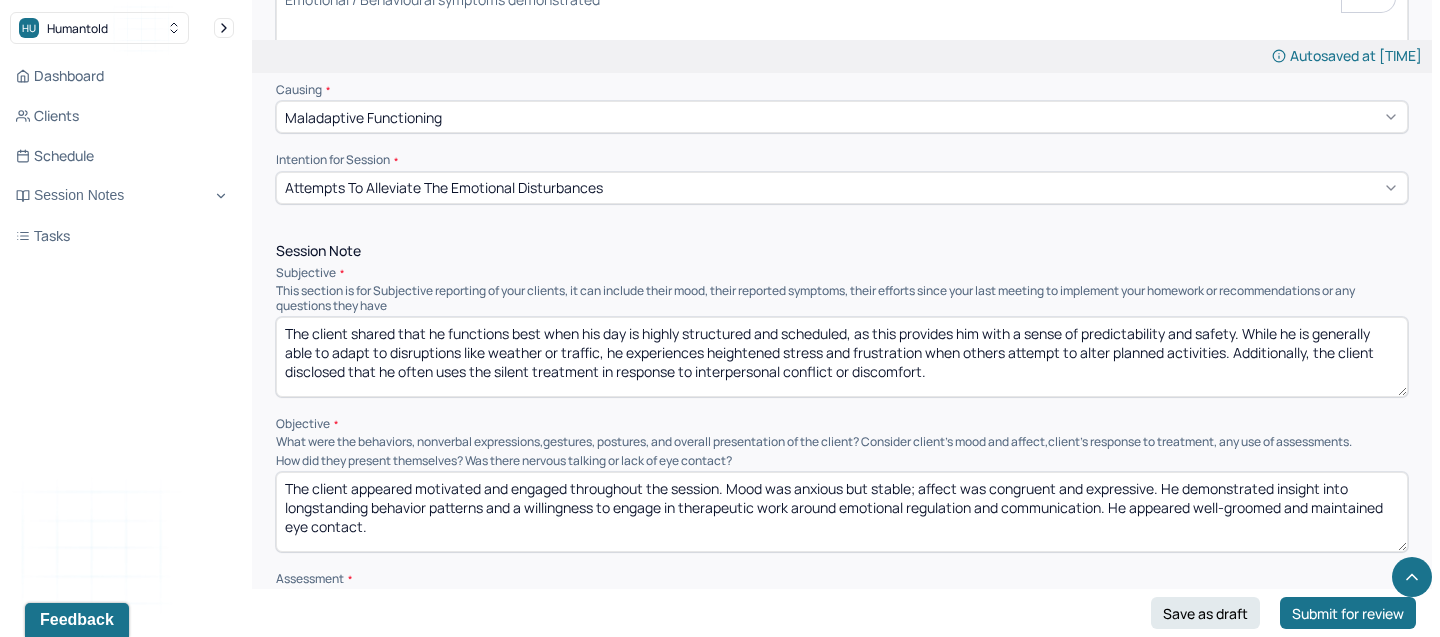 type 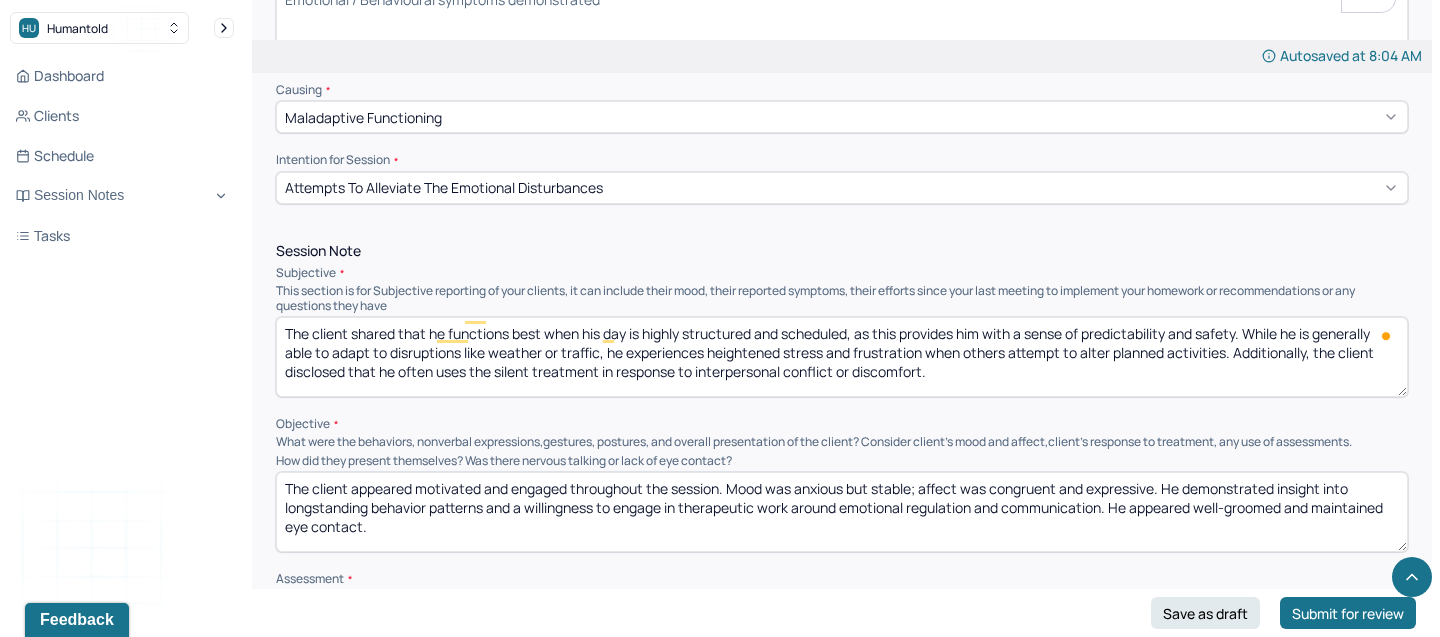 drag, startPoint x: 943, startPoint y: 333, endPoint x: 319, endPoint y: 295, distance: 625.156 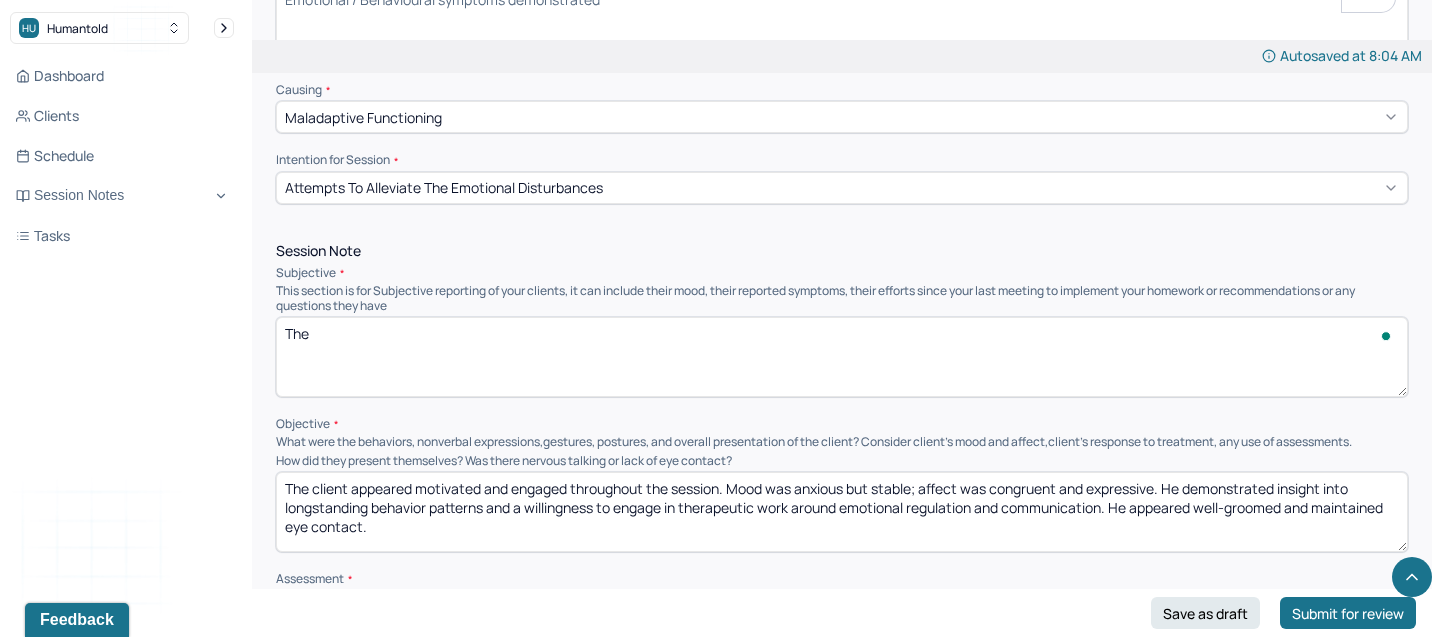 paste on "Client reports feeling overwhelmed with stress and anxiety. He is experiencing difficulty sleeping due to racing thoughts and excessive worries. He is also struggling with self-motivation and concentration. The client feels mentally drained and has a persistent sense of being burdened by the number of tasks and responsibilities he needs to complete." 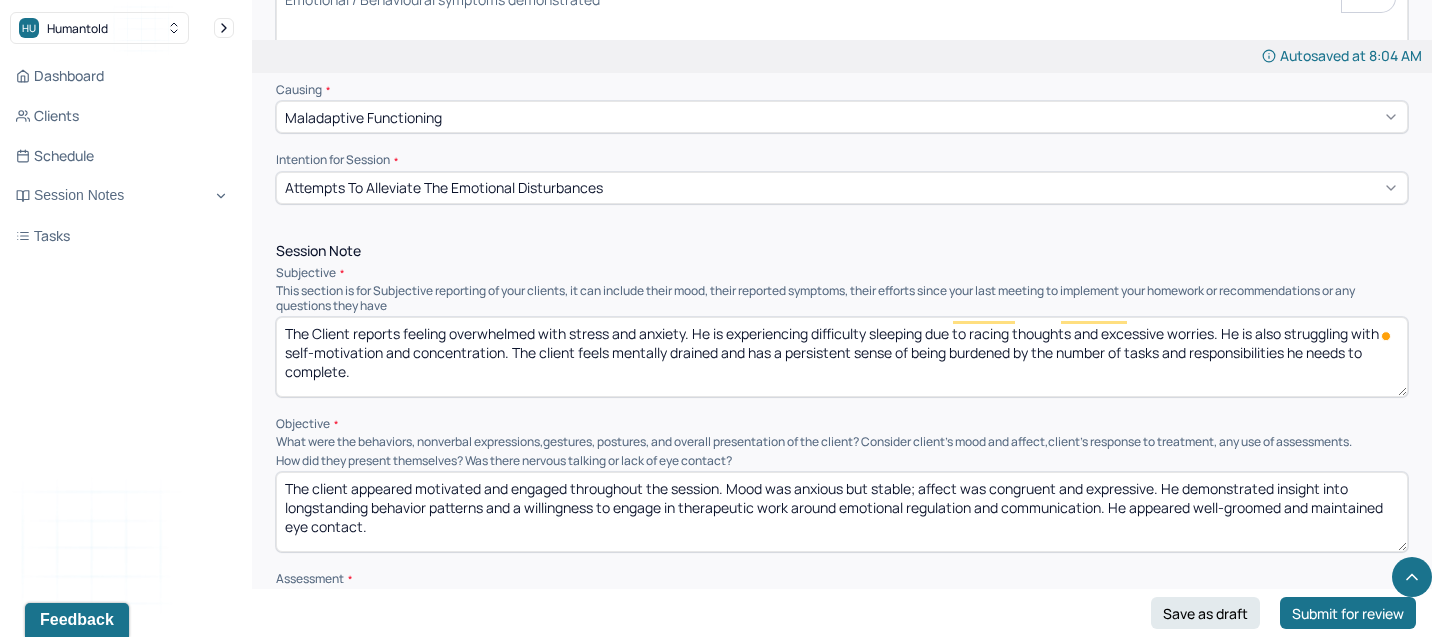 click on "The client shared that he functions best when his day is highly structured and scheduled, as this provides him with a sense of predictability and safety. While he is generally able to adapt to disruptions like weather or traffic, he experiences heightened stress and frustration when others attempt to alter planned activities. Additionally, the client disclosed that he often uses the silent treatment in response to interpersonal conflict or discomfort." at bounding box center [842, 357] 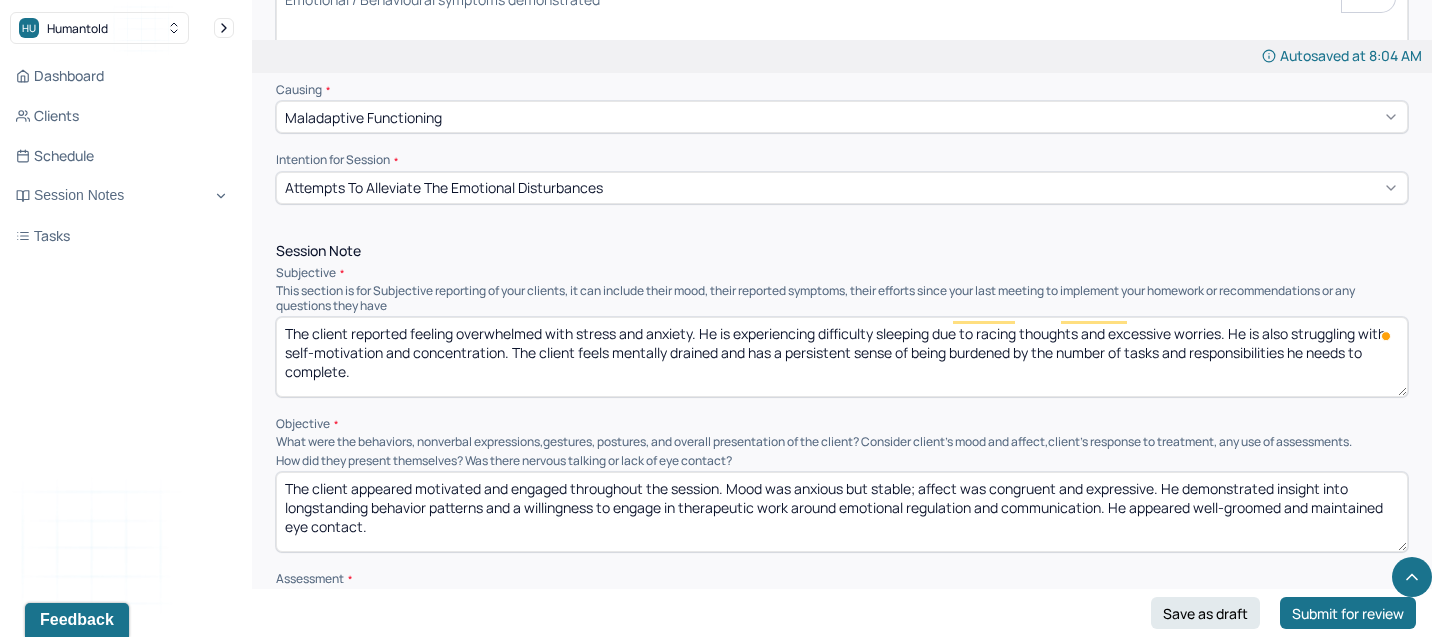 type on "The client reported feeling overwhelmed with stress and anxiety. He is experiencing difficulty sleeping due to racing thoughts and excessive worries. He is also struggling with self-motivation and concentration. The client feels mentally drained and has a persistent sense of being burdened by the number of tasks and responsibilities he needs to complete." 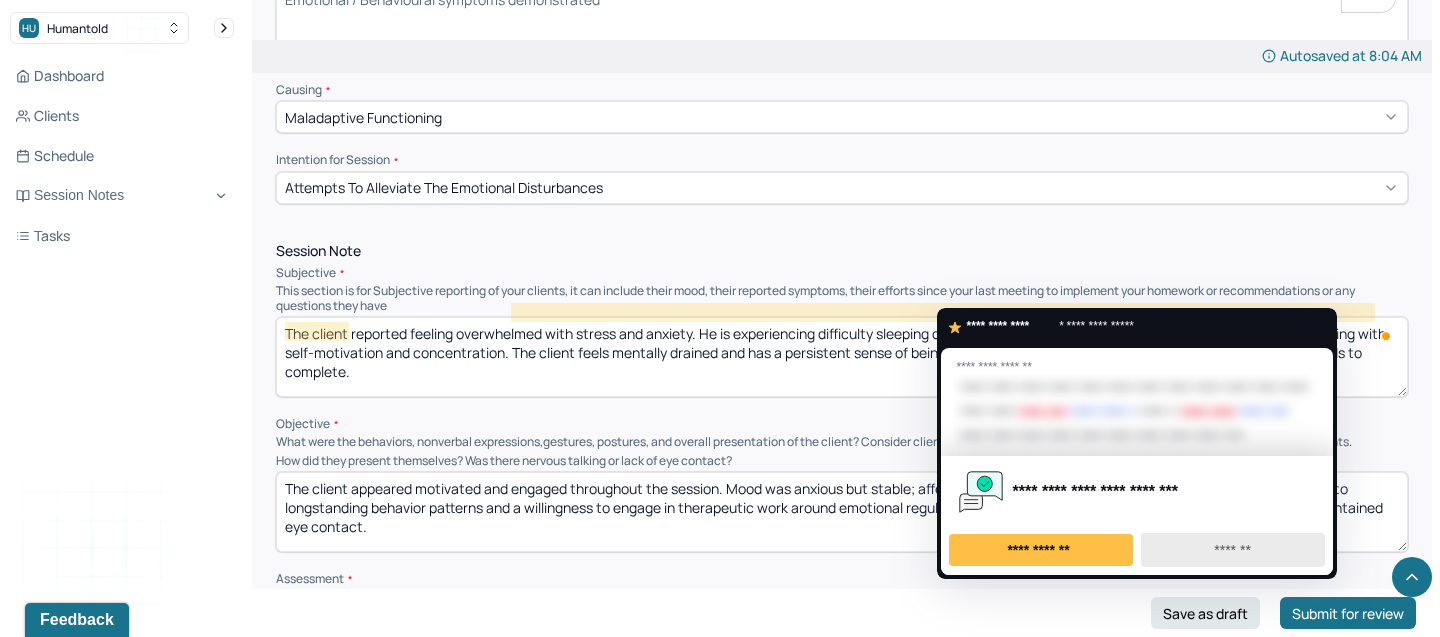 click on "*******" at bounding box center (1232, 550) 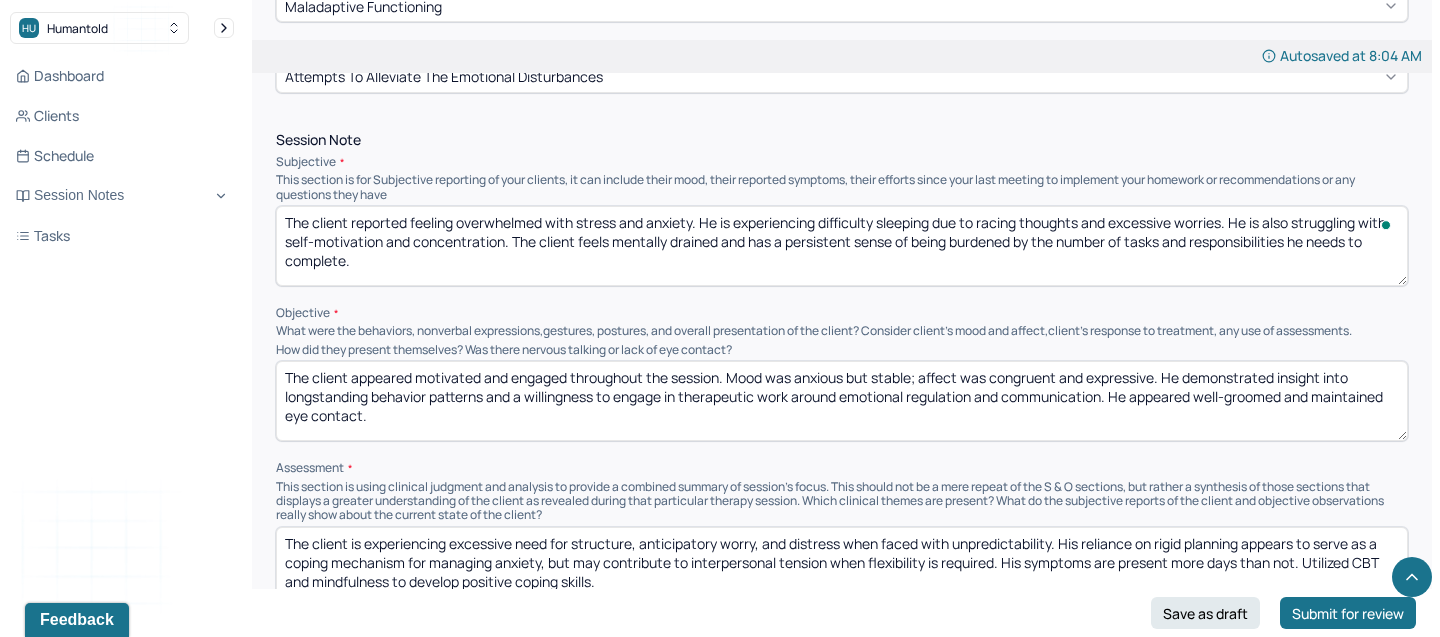 scroll, scrollTop: 1136, scrollLeft: 0, axis: vertical 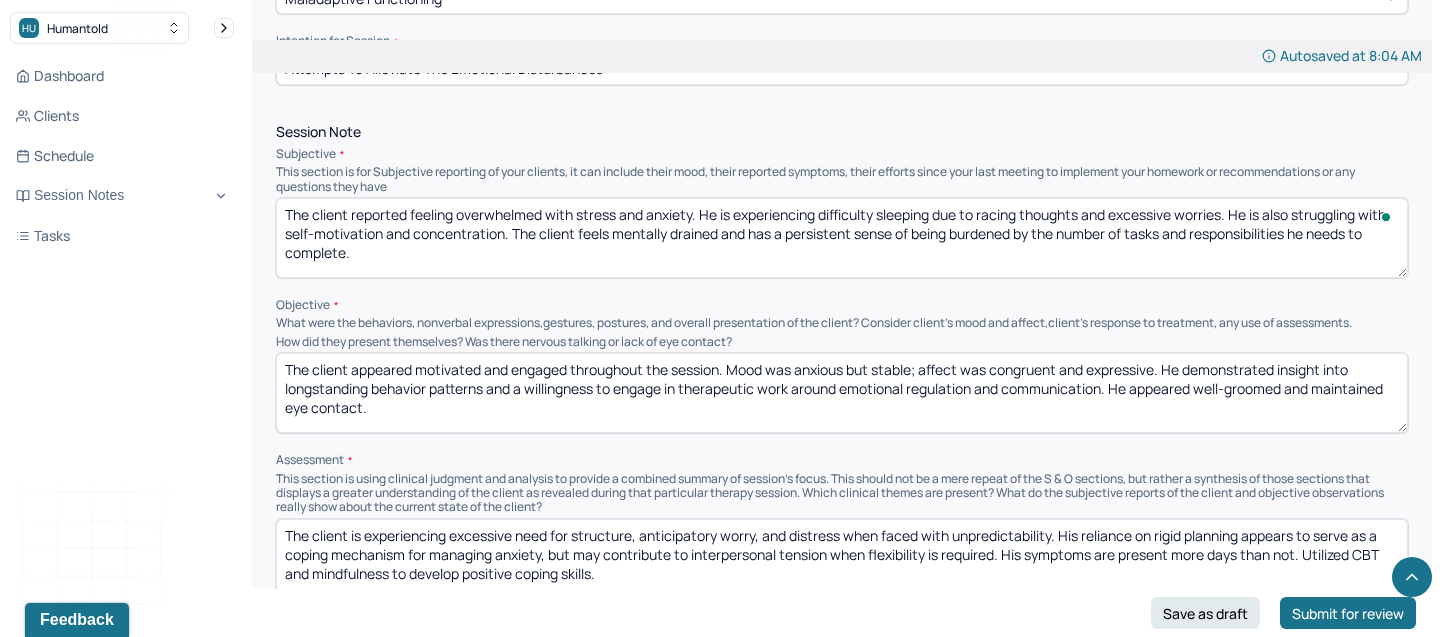 click on "The client appeared motivated and engaged throughout the session. Mood was anxious but stable; affect was congruent and expressive. He demonstrated insight into longstanding behavior patterns and a willingness to engage in therapeutic work around emotional regulation and communication. He appeared well-groomed and maintained eye contact." at bounding box center (842, 393) 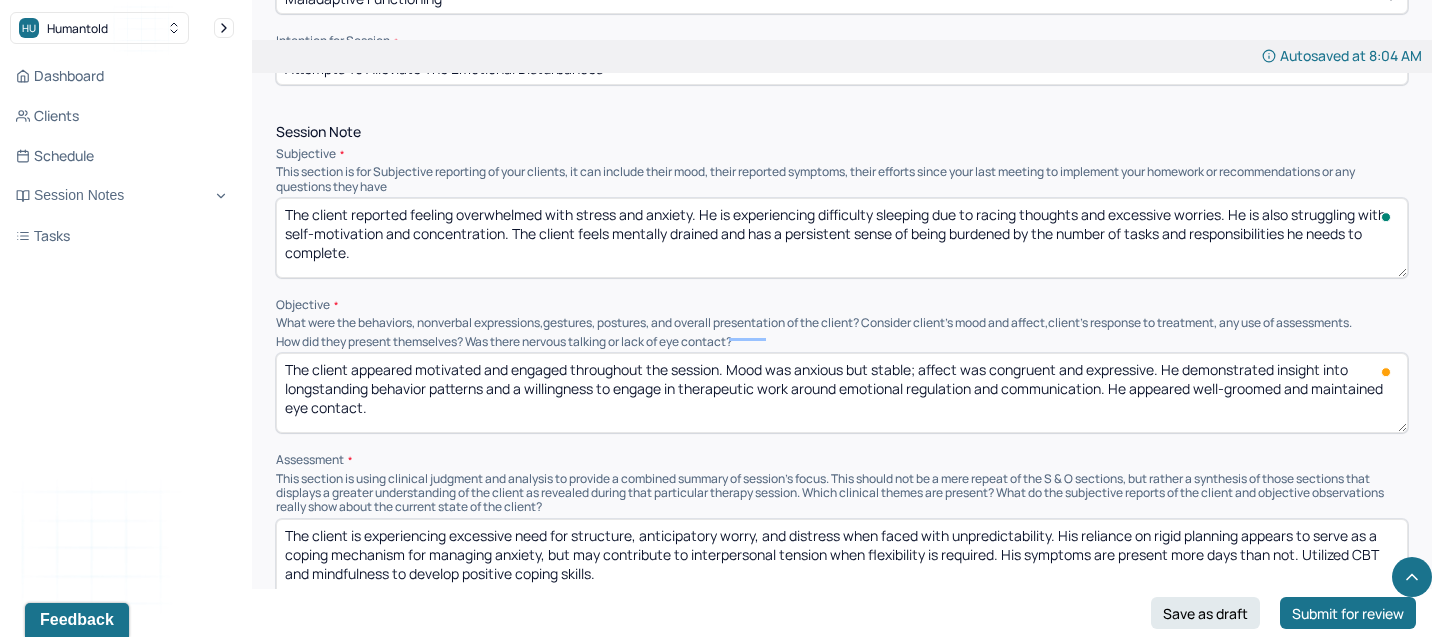 drag, startPoint x: 371, startPoint y: 369, endPoint x: 313, endPoint y: 325, distance: 72.8011 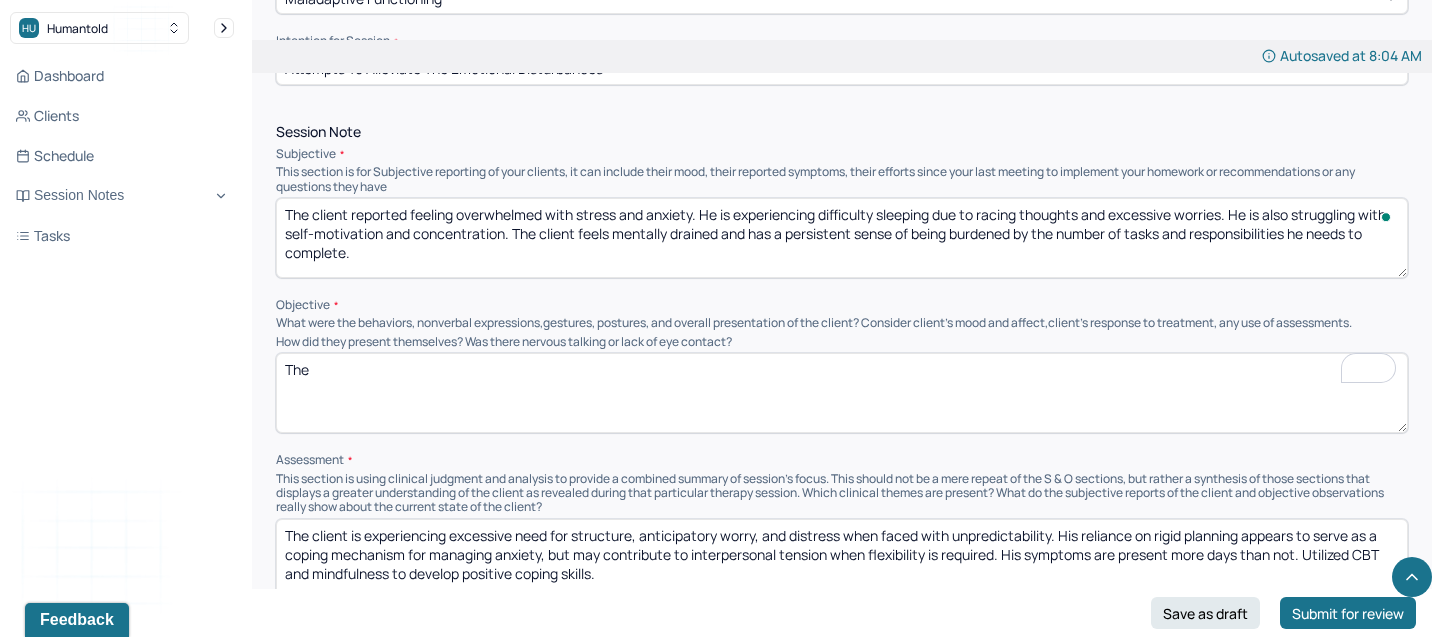 paste on "Client appeared fatigued and tense during the session. He was alert and oriented to person, place, and time. Speech was coherent and goal-directed. Mood appeared anxious, and affect was congruent with his reported emotional state." 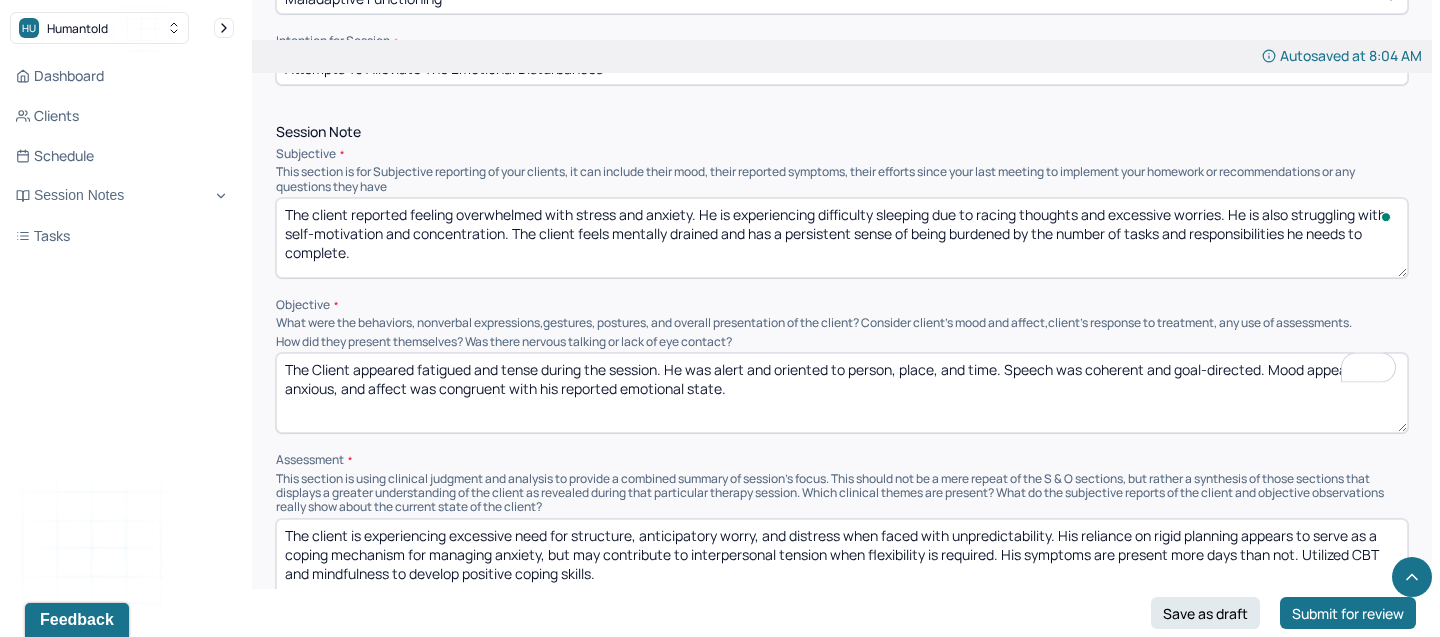 click on "The" at bounding box center (842, 393) 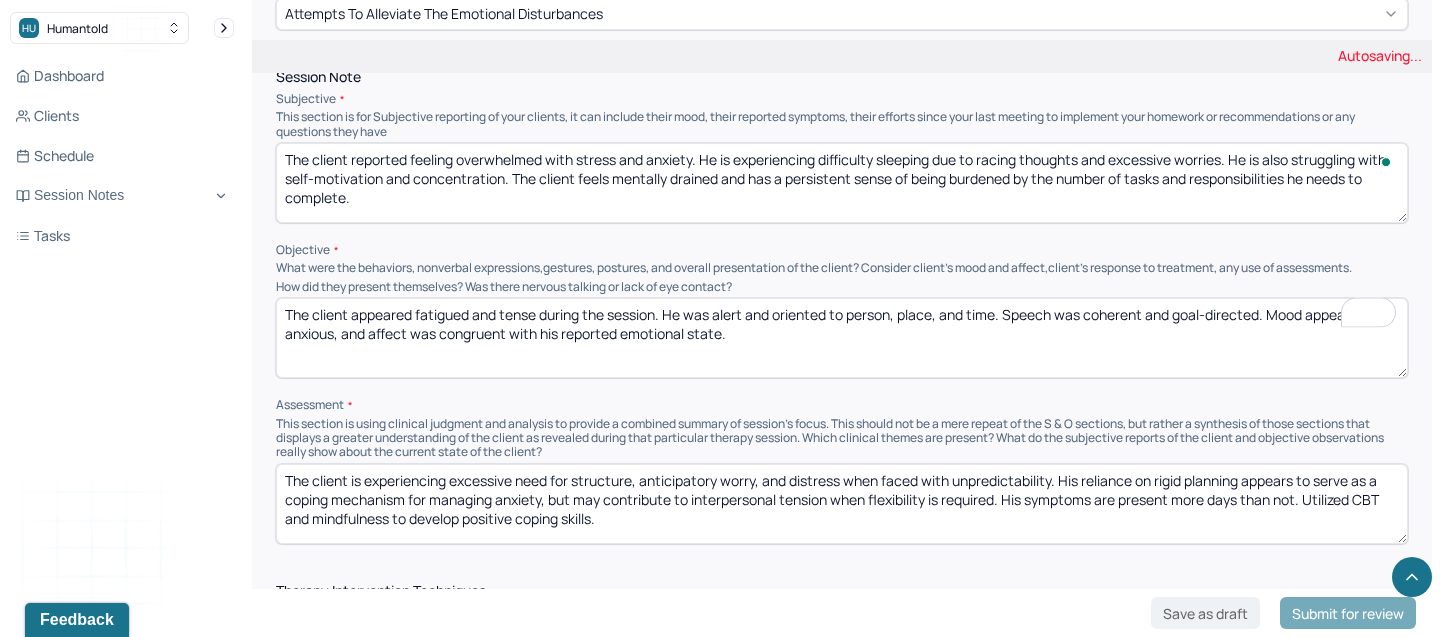 scroll, scrollTop: 1196, scrollLeft: 0, axis: vertical 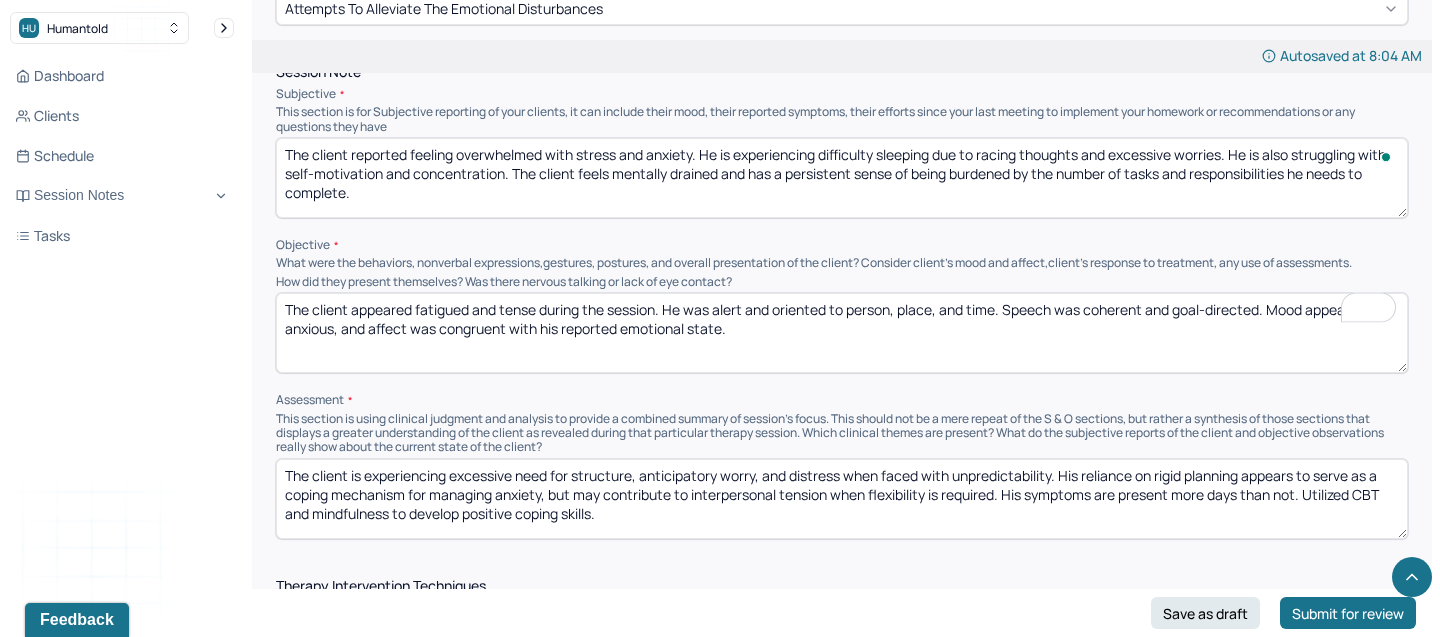 type on "The client appeared fatigued and tense during the session. He was alert and oriented to person, place, and time. Speech was coherent and goal-directed. Mood appeared anxious, and affect was congruent with his reported emotional state." 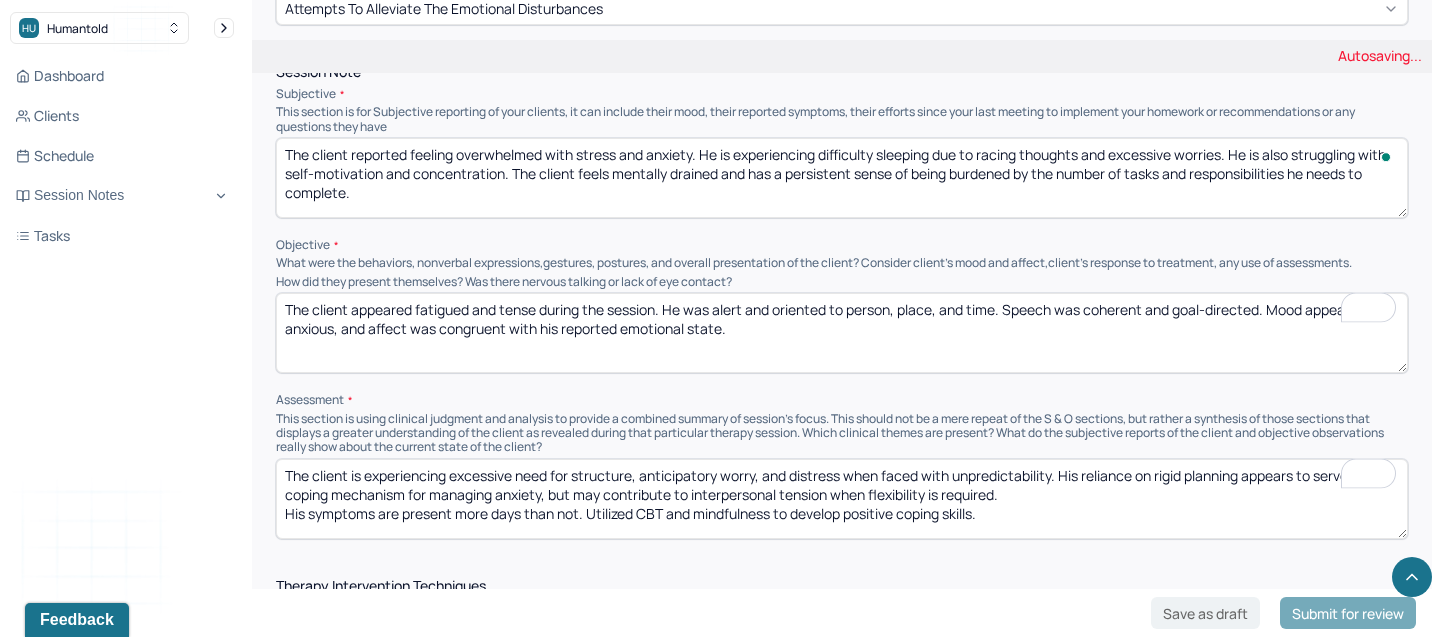 drag, startPoint x: 1011, startPoint y: 456, endPoint x: 250, endPoint y: 402, distance: 762.9135 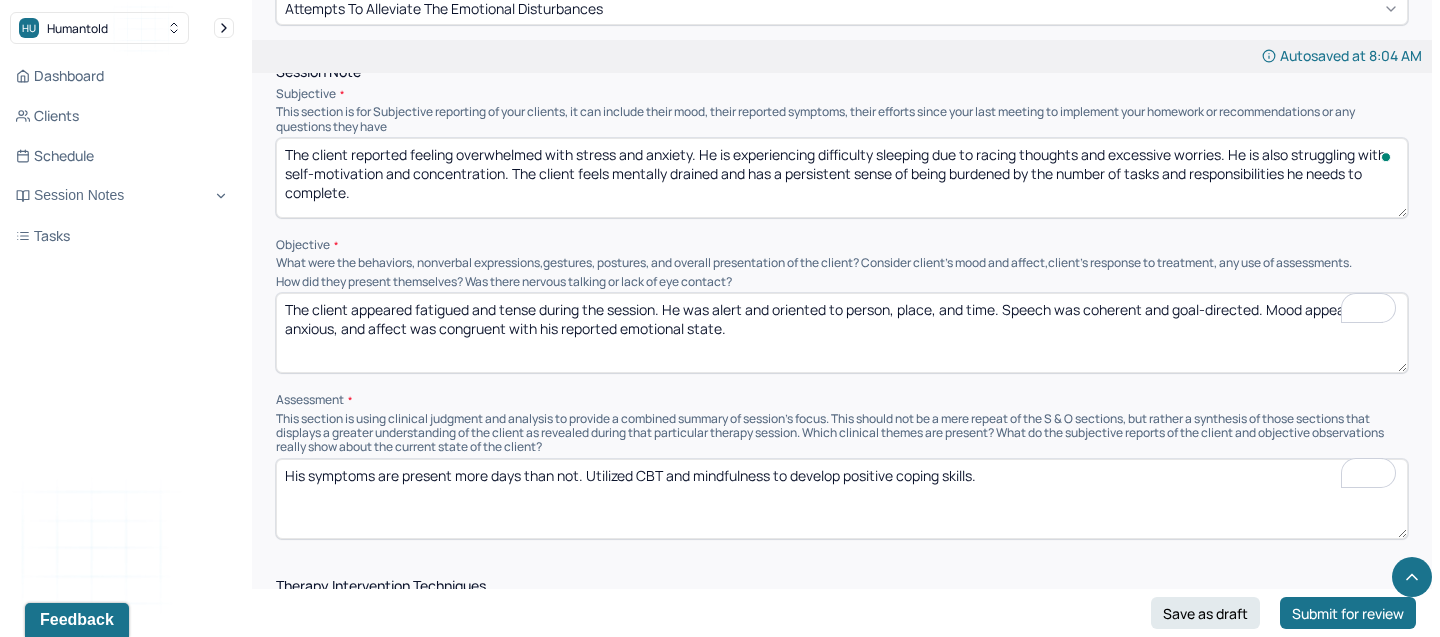 paste on "Client is presenting with symptoms consistent with anxiety and stress, including sleep disturbance, impaired concentration, excessive worry, and reduced motivation. These symptoms are impacting his daily functioning and emotional well-being." 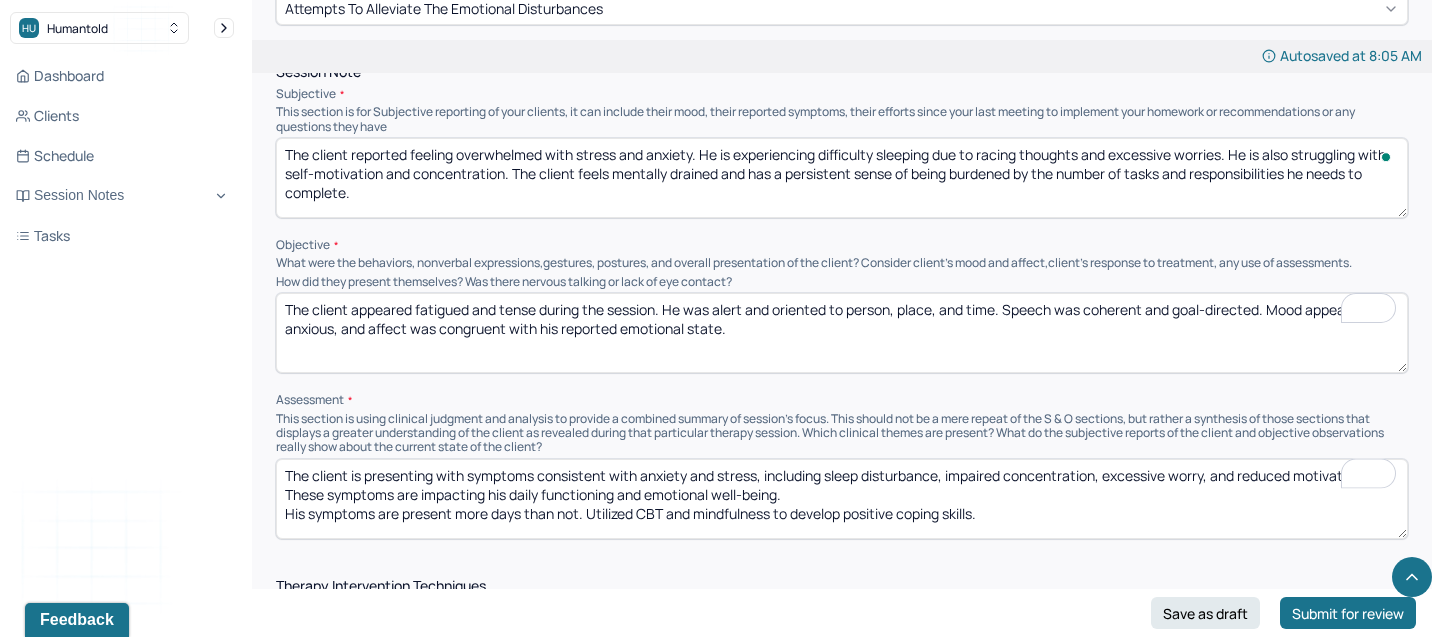 click on "Client is presenting with symptoms consistent with anxiety and stress, including sleep disturbance, impaired concentration, excessive worry, and reduced motivation. These symptoms are impacting his daily functioning and emotional well-being.
His symptoms are present more days than not. Utilized CBT and mindfulness to develop positive coping skills." at bounding box center [842, 499] 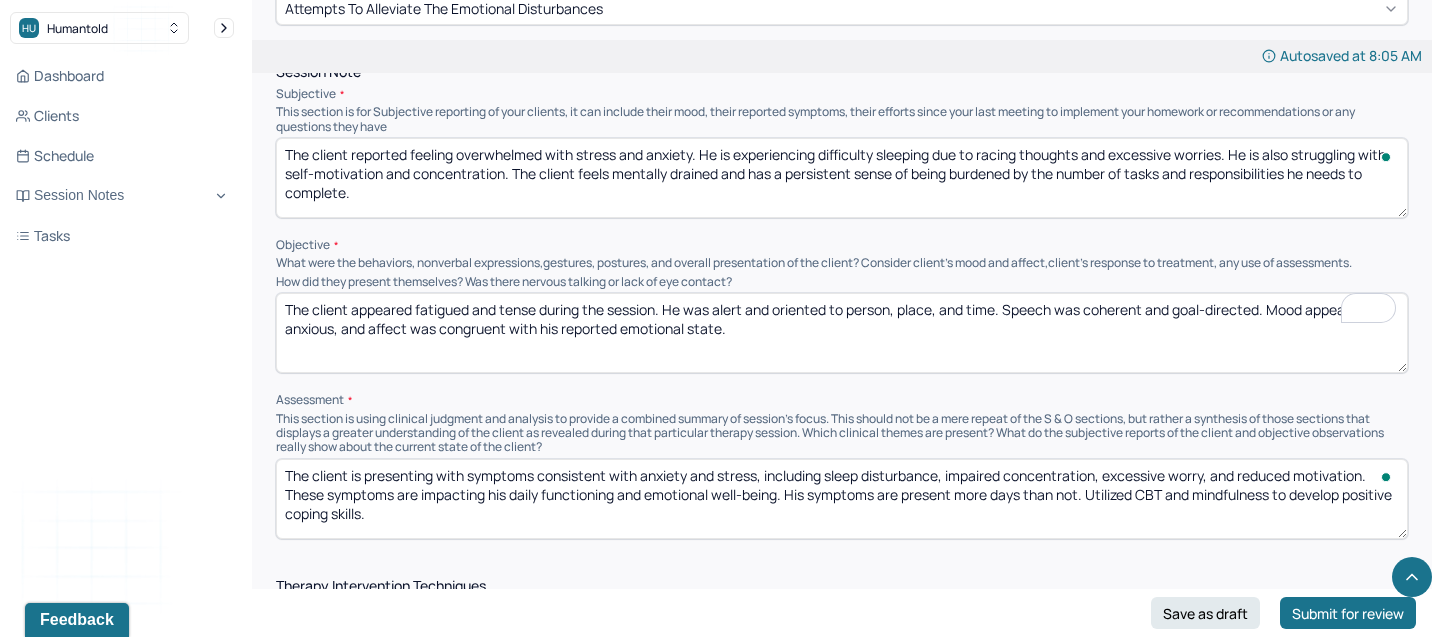 type on "The client is presenting with symptoms consistent with anxiety and stress, including sleep disturbance, impaired concentration, excessive worry, and reduced motivation. These symptoms are impacting his daily functioning and emotional well-being. His symptoms are present more days than not. Utilized CBT and mindfulness to develop positive coping skills." 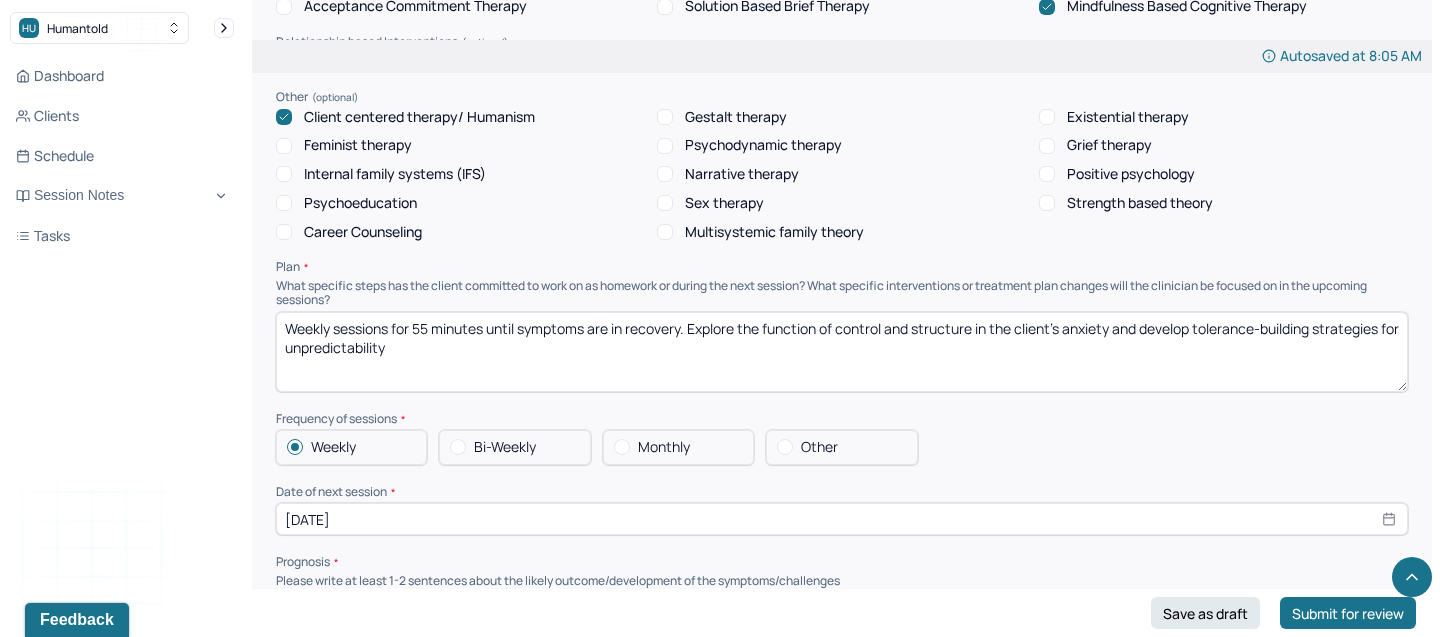scroll, scrollTop: 1915, scrollLeft: 0, axis: vertical 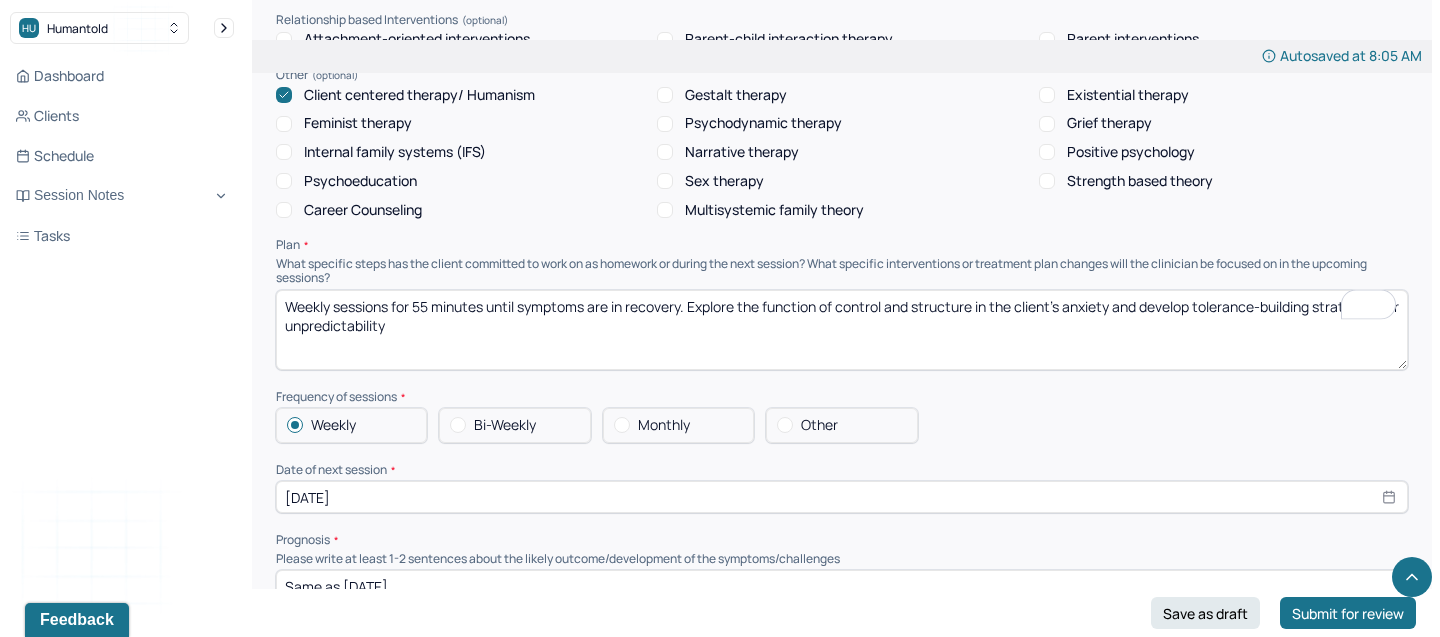 drag, startPoint x: 414, startPoint y: 293, endPoint x: 691, endPoint y: 262, distance: 278.72925 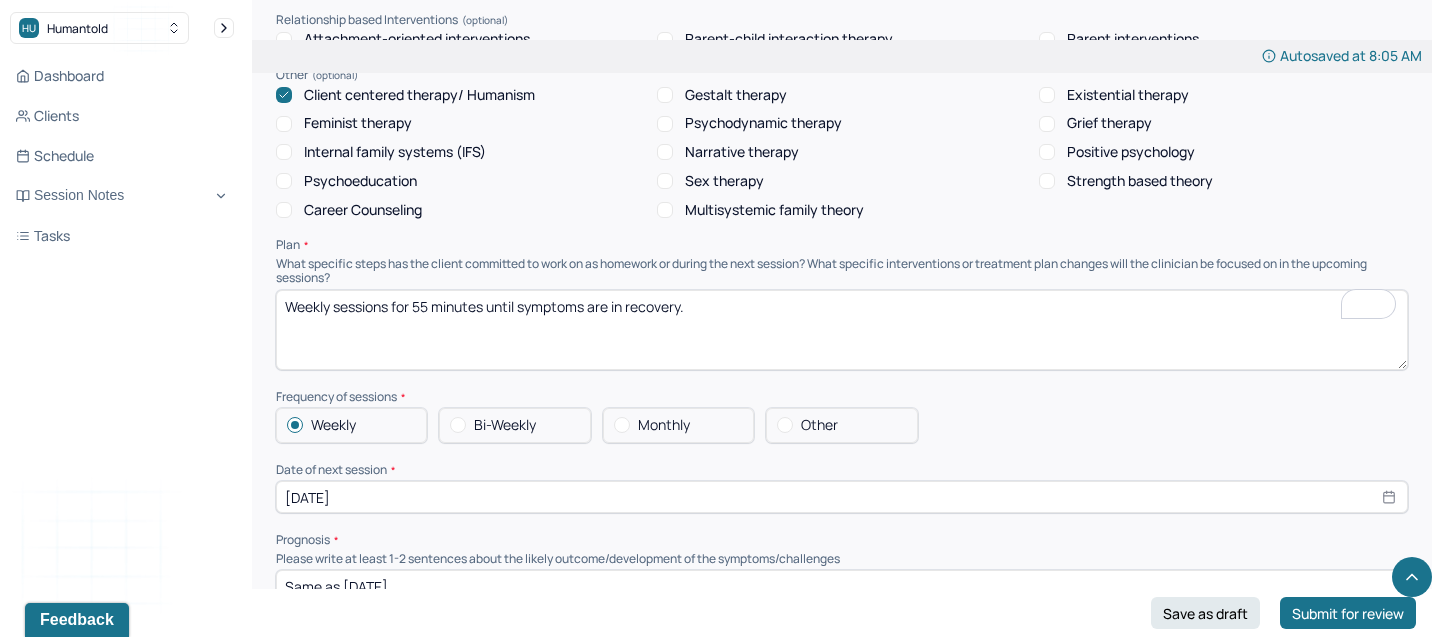 type on "Weekly sessions for 55 minutes until symptoms are in recovery." 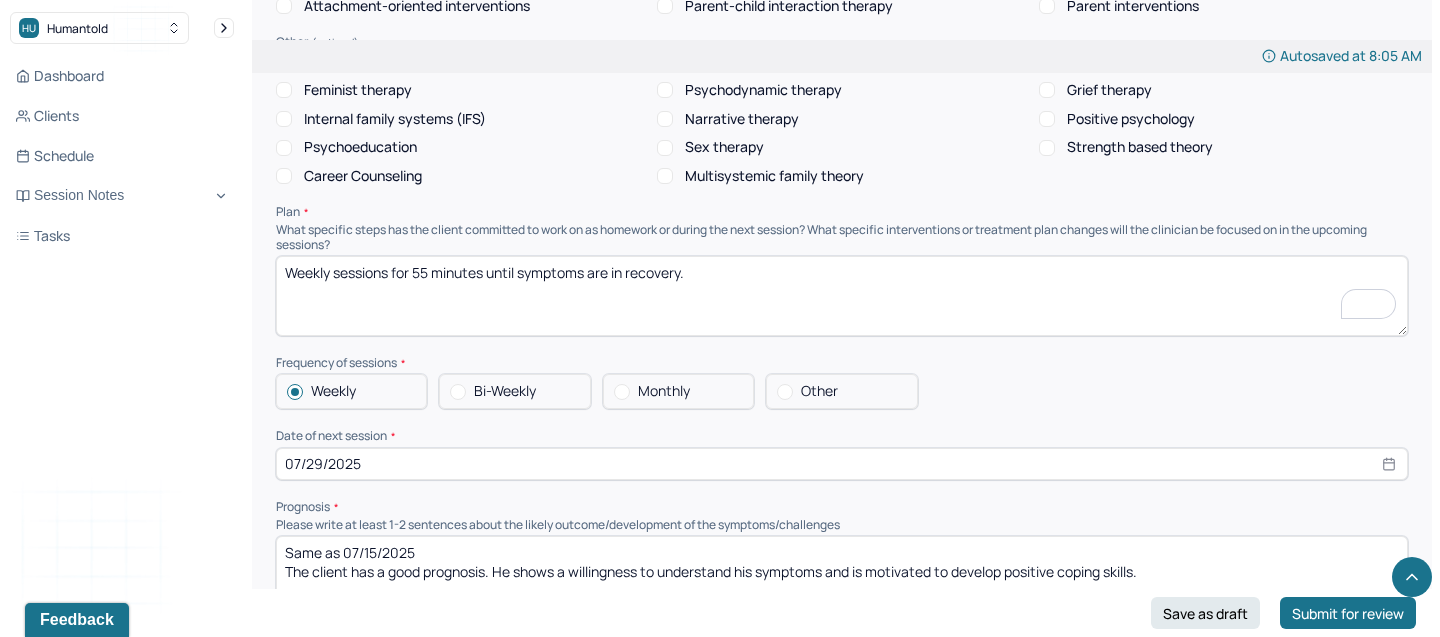 scroll, scrollTop: 0, scrollLeft: 0, axis: both 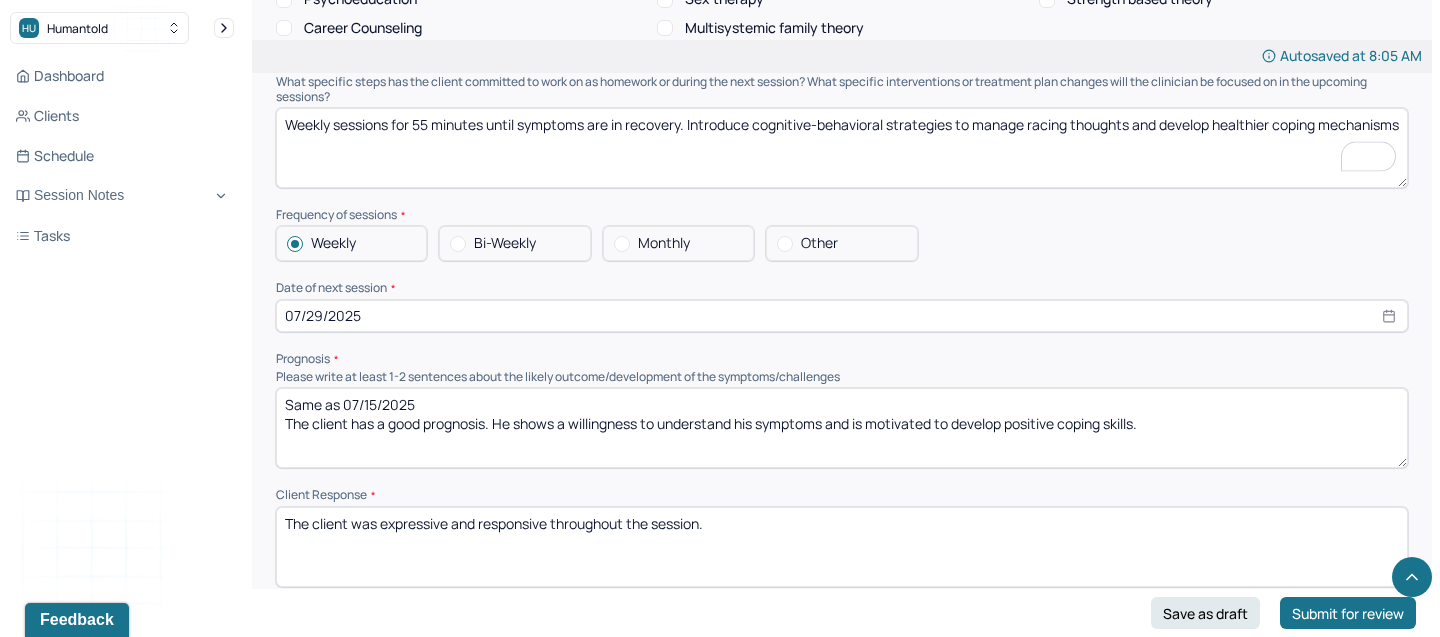 type on "Weekly sessions for 55 minutes until symptoms are in recovery. Introduce cognitive-behavioral strategies to manage racing thoughts and develop healthier coping mechanisms" 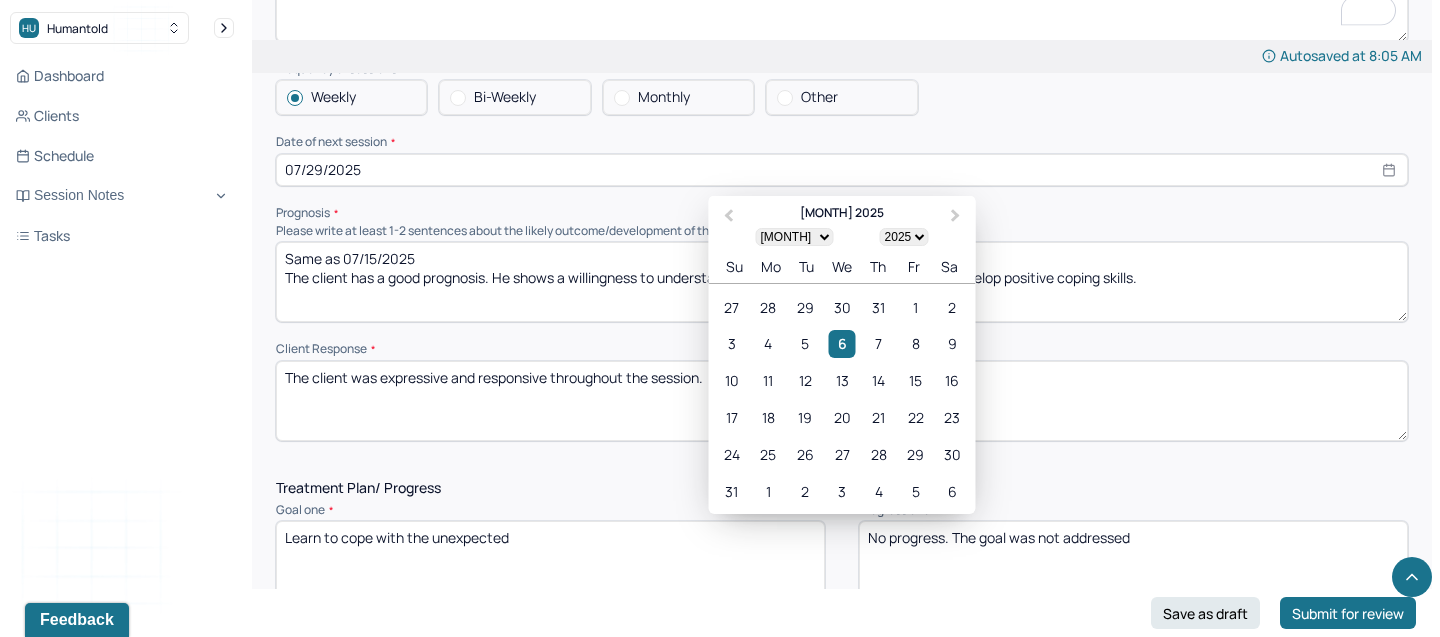 scroll, scrollTop: 2215, scrollLeft: 0, axis: vertical 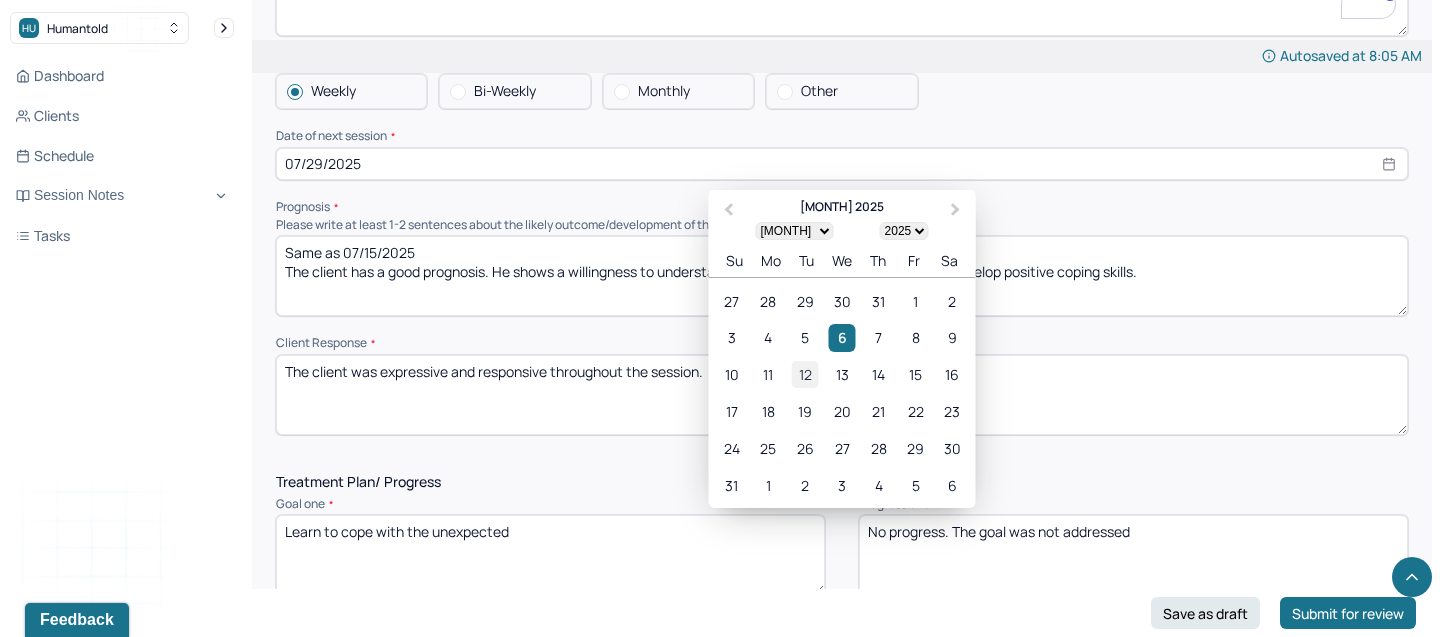 click on "12" at bounding box center [805, 374] 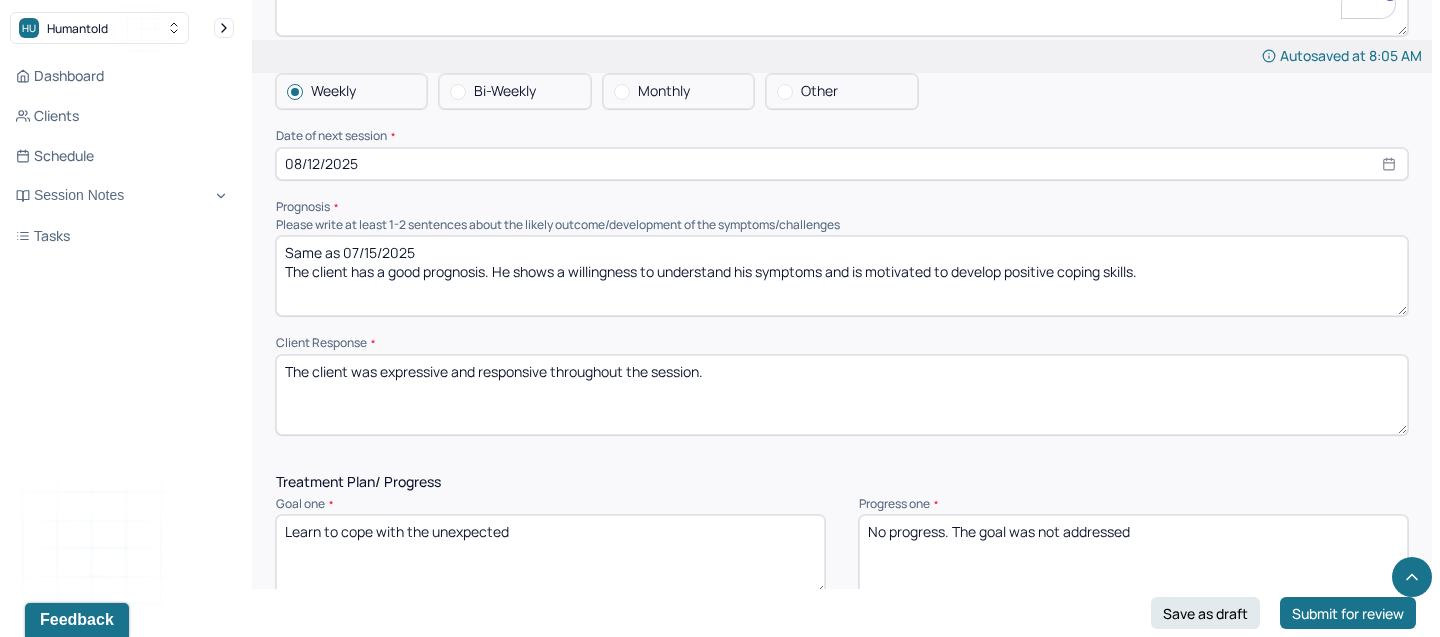 select on "7" 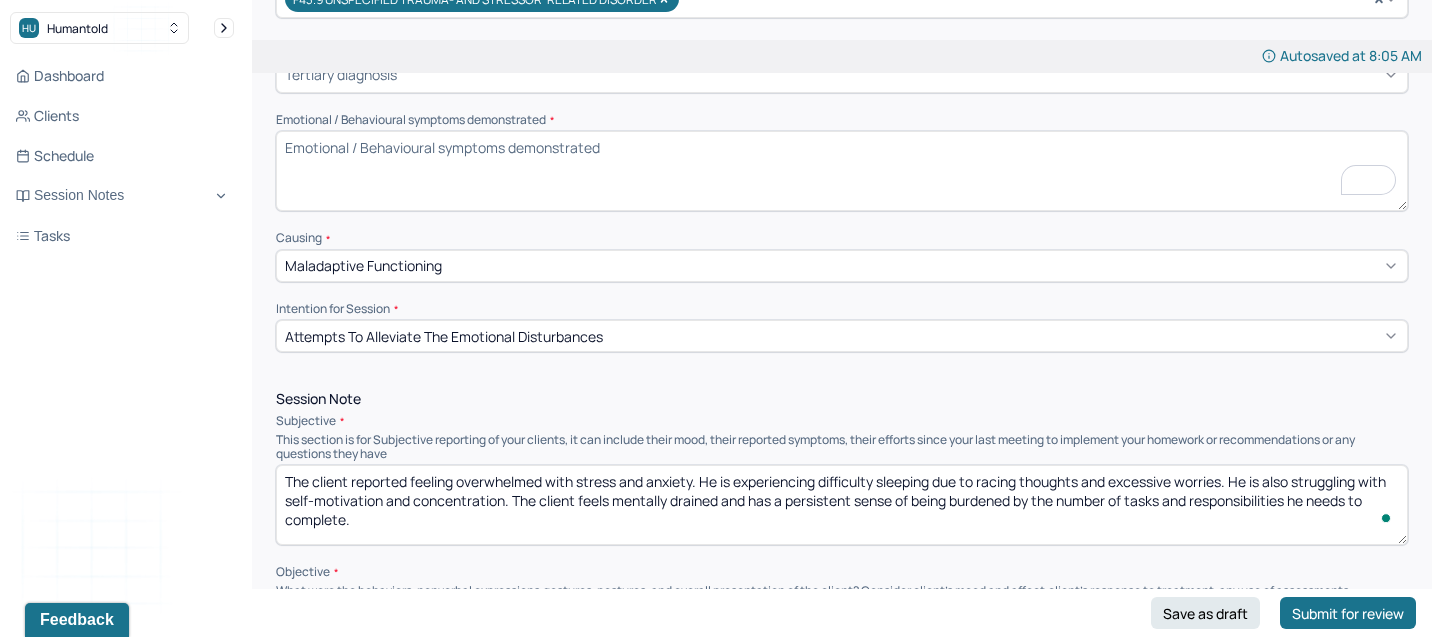 scroll, scrollTop: 152, scrollLeft: 0, axis: vertical 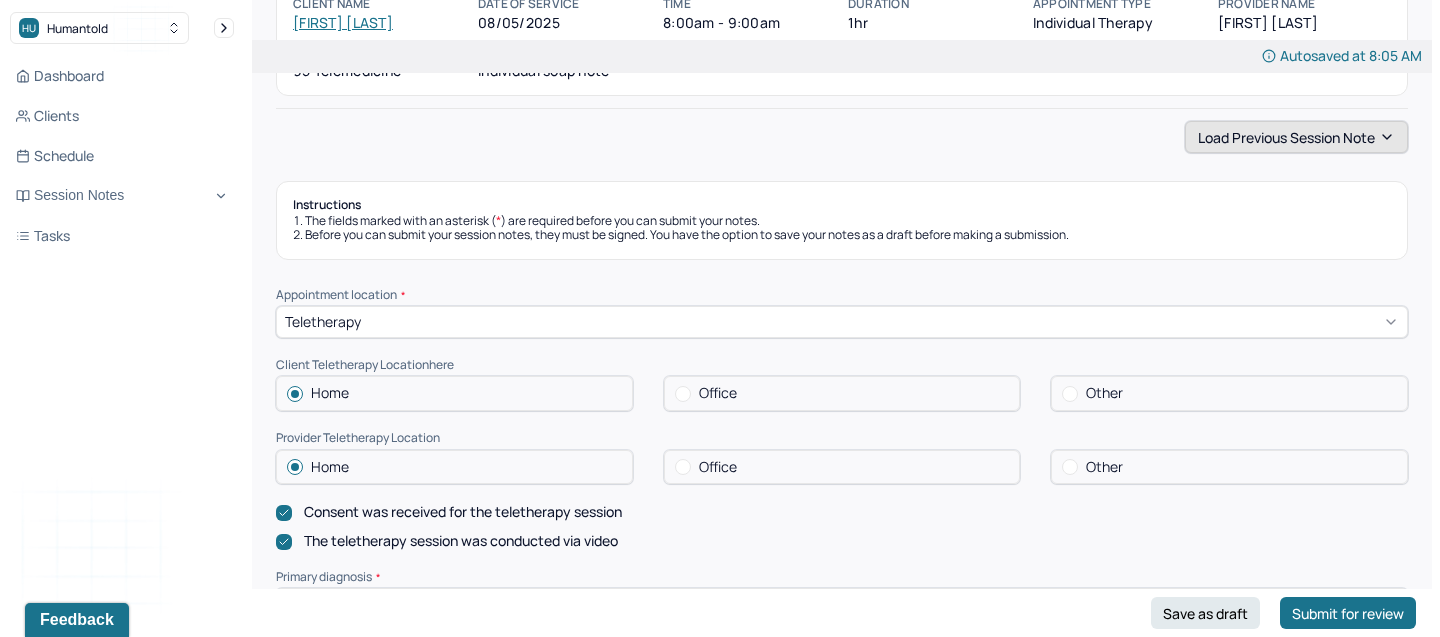 click on "Load previous session note" at bounding box center (1296, 137) 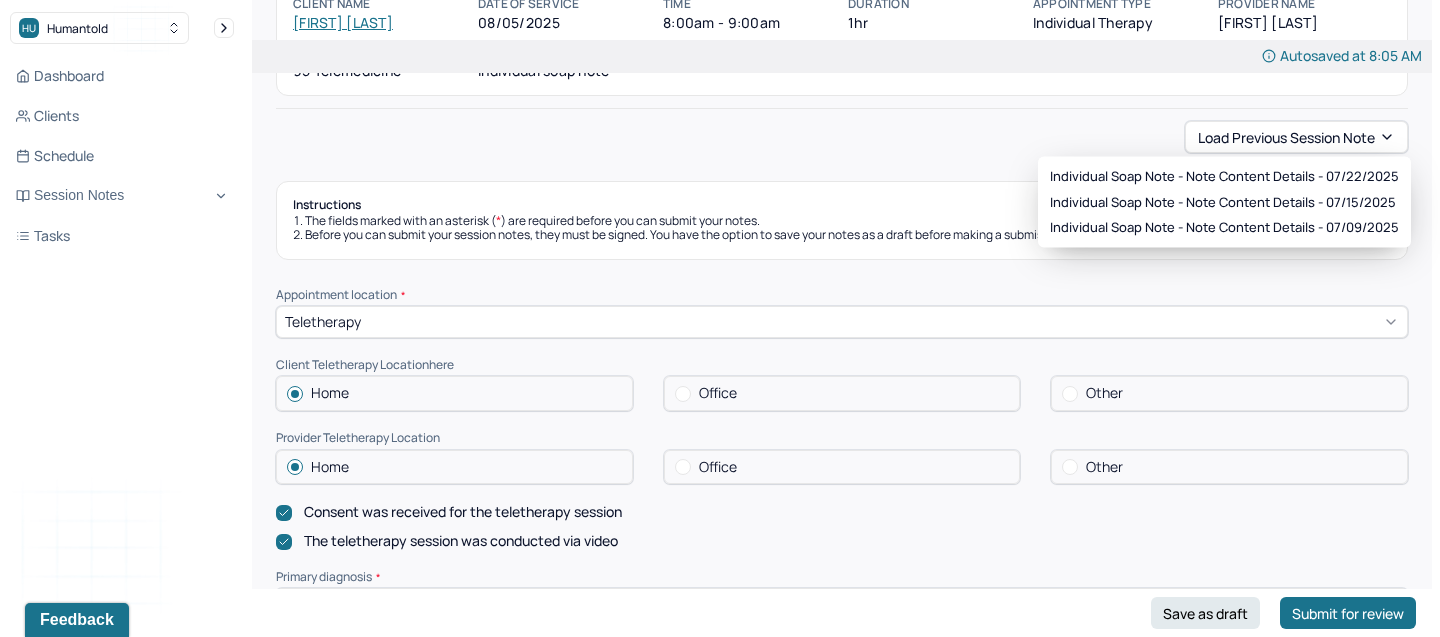 click on "Appointment Details Client name Wellington Dominguez Date of service 08/05/2025 Time 8:00am - 9:00am Duration 1hr Appointment type individual therapy Provider name Brianna Foppiano Modifier 1 95 Telemedicine Note type Individual soap note" at bounding box center (842, 22) 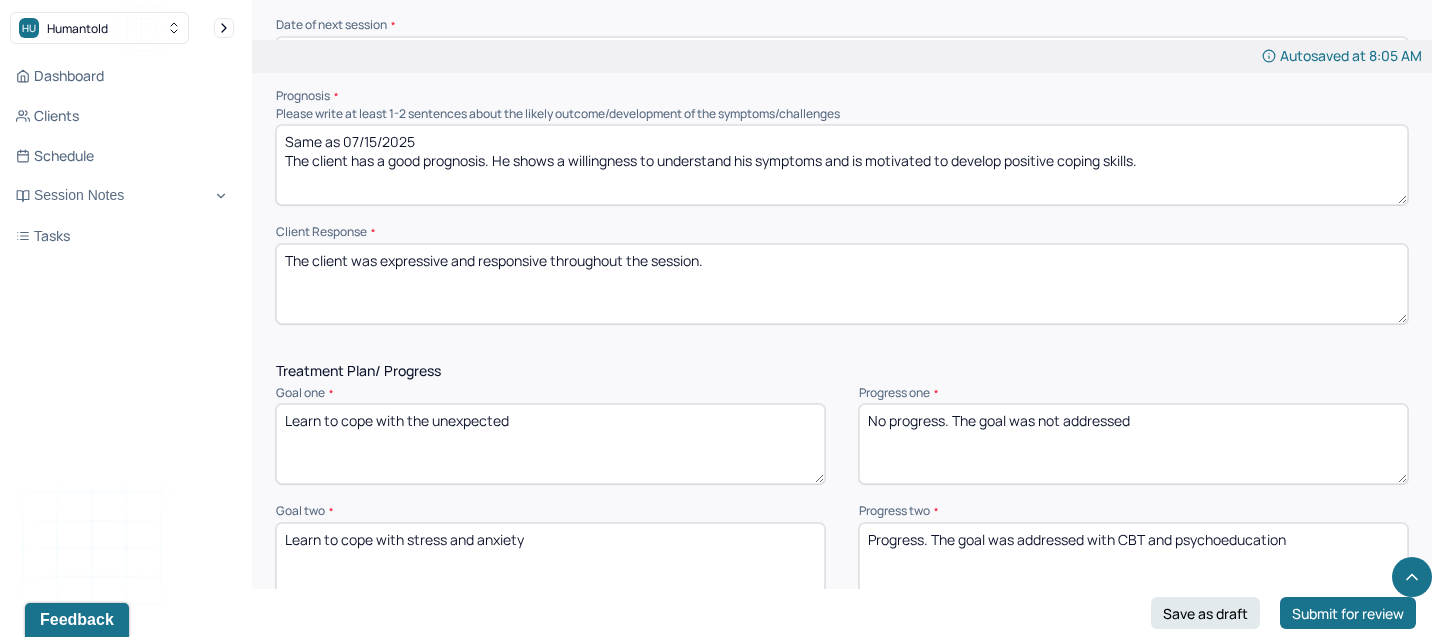 scroll, scrollTop: 2329, scrollLeft: 0, axis: vertical 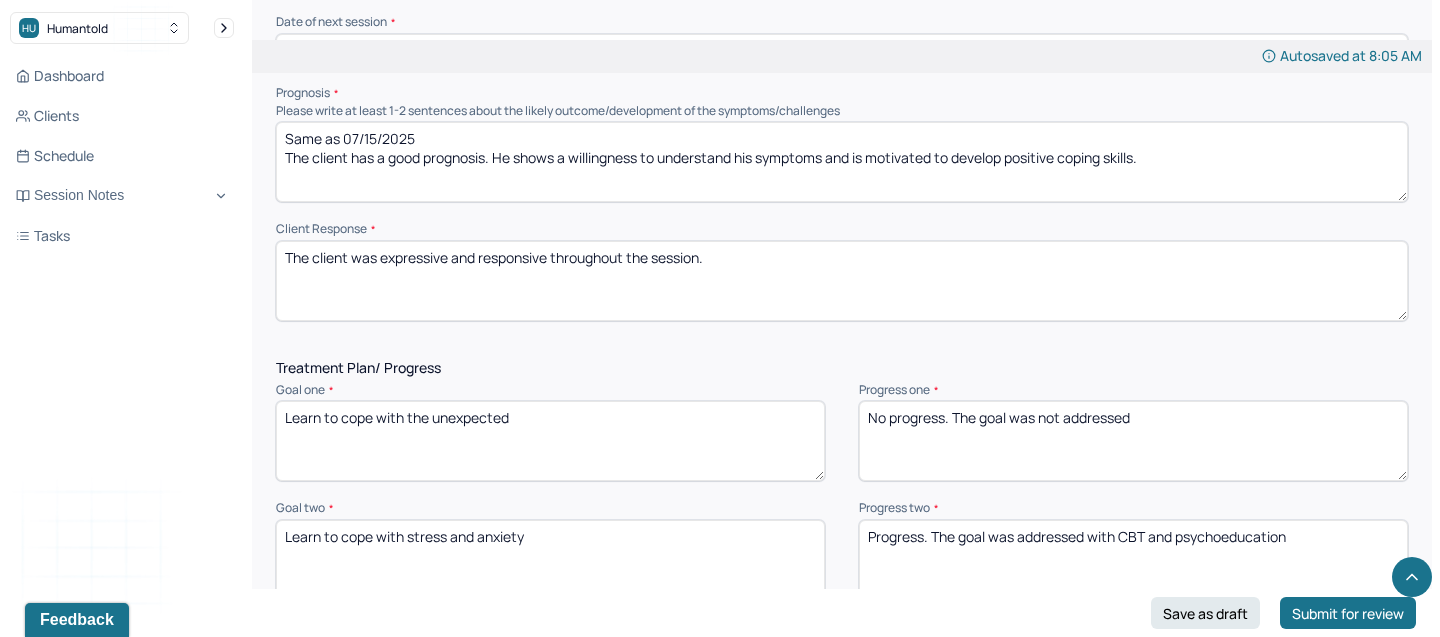 click on "Same as [DATE]
The client has a good prognosis. He shows a willingness to understand his symptoms and is motivated to develop positive coping skills." at bounding box center [842, 162] 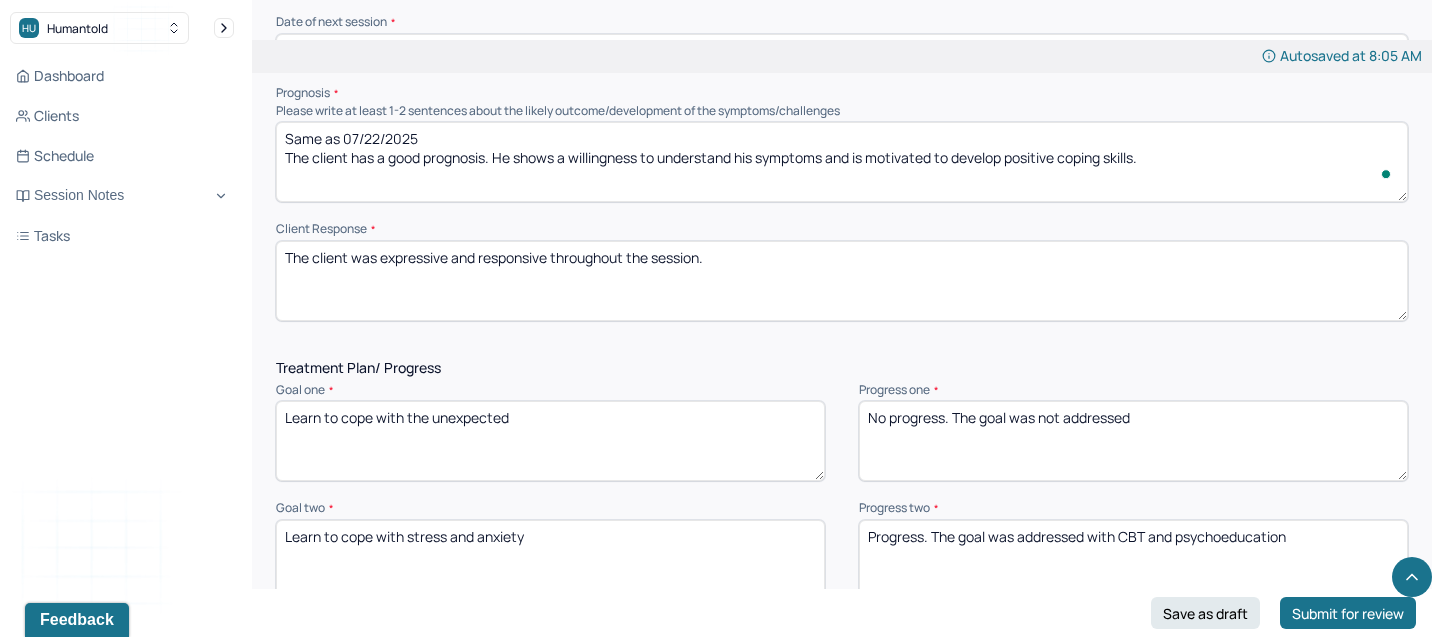 click on "Same as [DATE]
The client has a good prognosis. He shows a willingness to understand his symptoms and is motivated to develop positive coping skills." at bounding box center [842, 162] 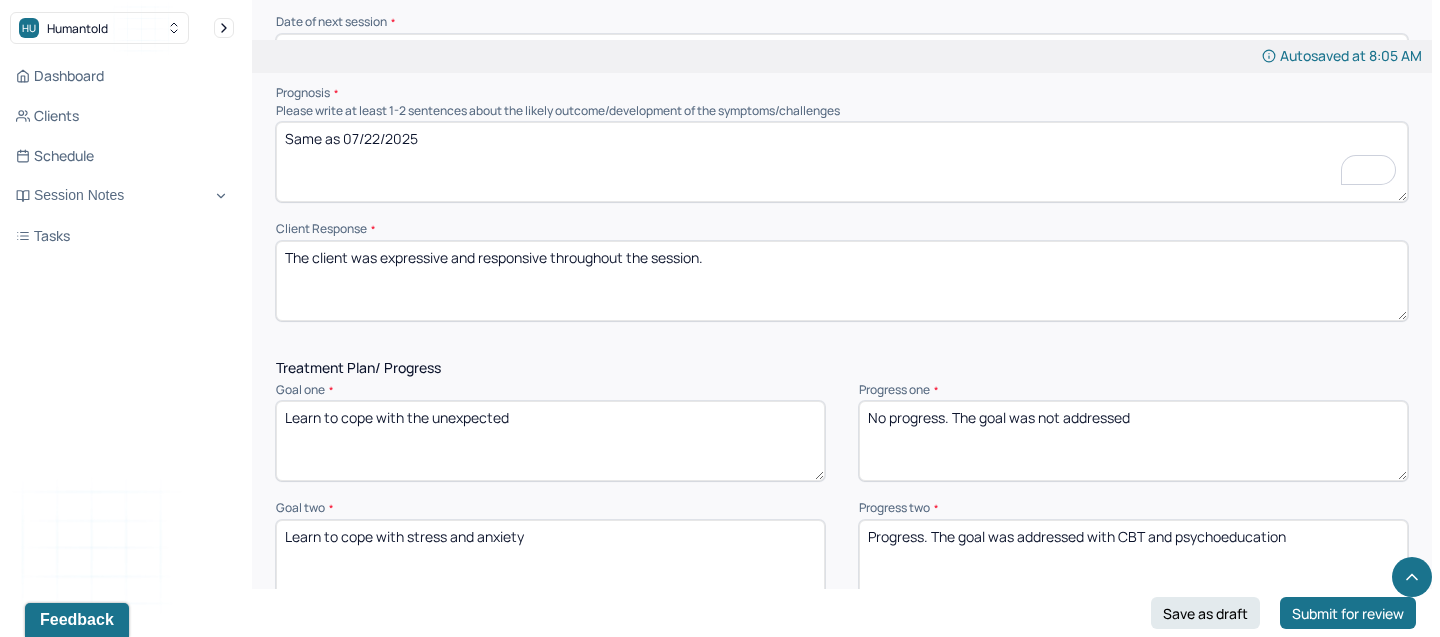 click on "The client was expressive and responsive throughout the session." at bounding box center [842, 281] 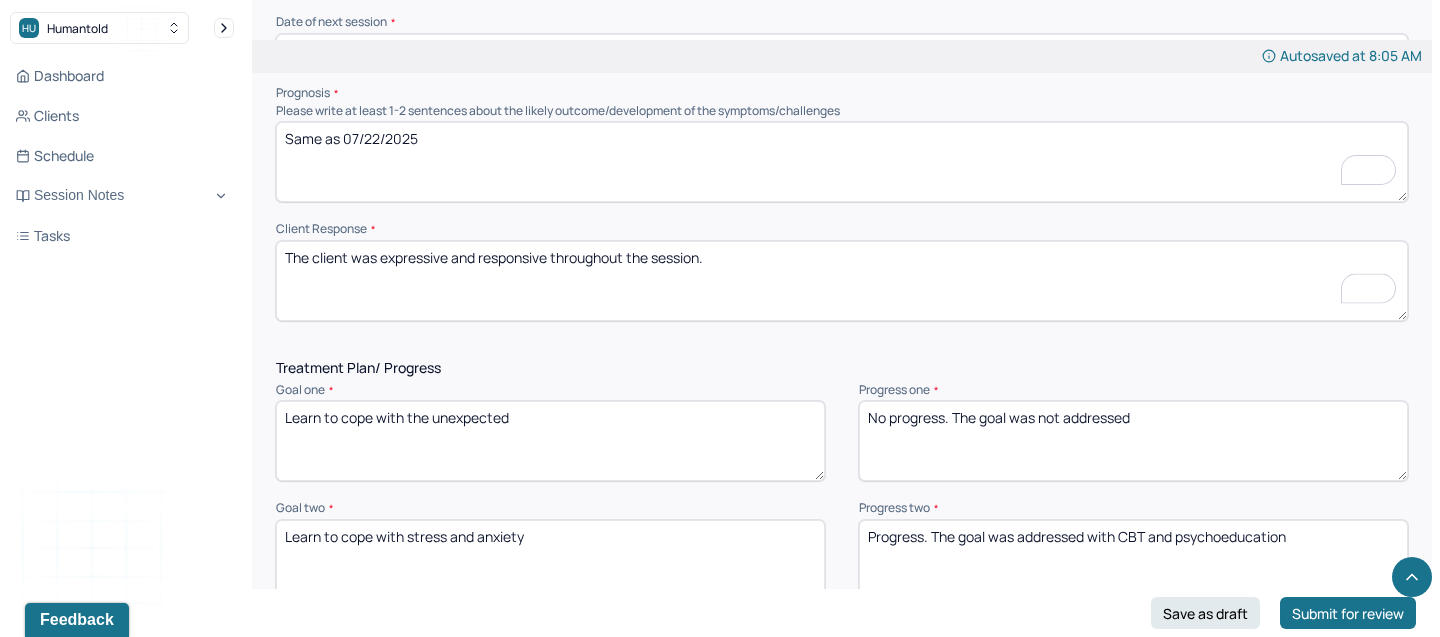 click on "Same as 07/22/2025
The client has a good prognosis. He shows a willingness to understand his symptoms and is motivated to develop positive coping skills." at bounding box center [842, 162] 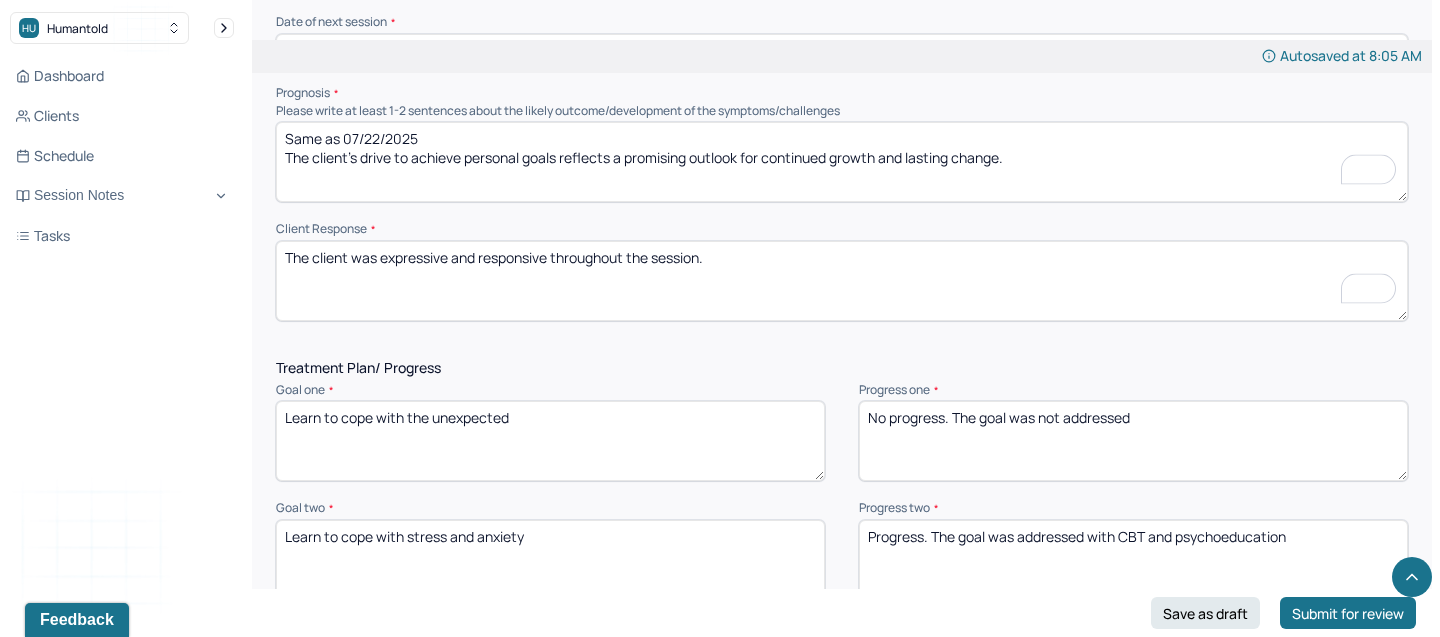 type on "Same as 07/22/2025
The client’s drive to achieve personal goals reflects a promising outlook for continued growth and lasting change." 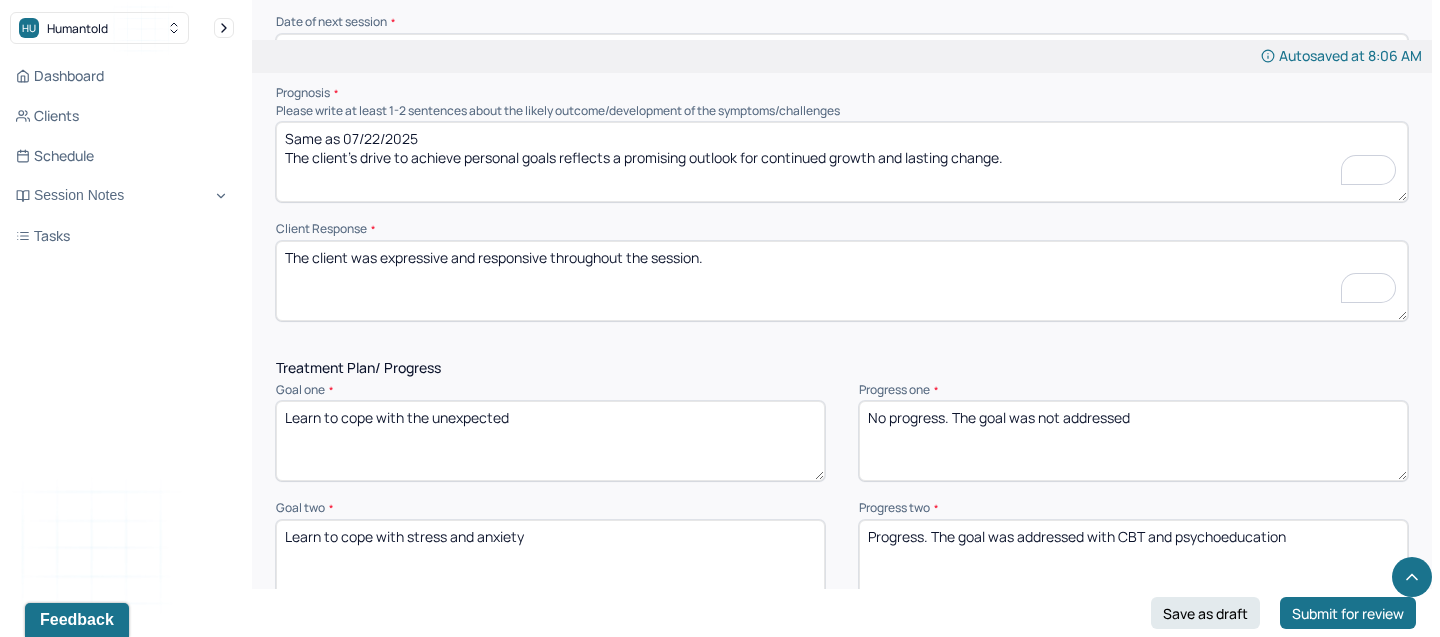 click on "The client was expressive and responsive throughout the session." at bounding box center (842, 281) 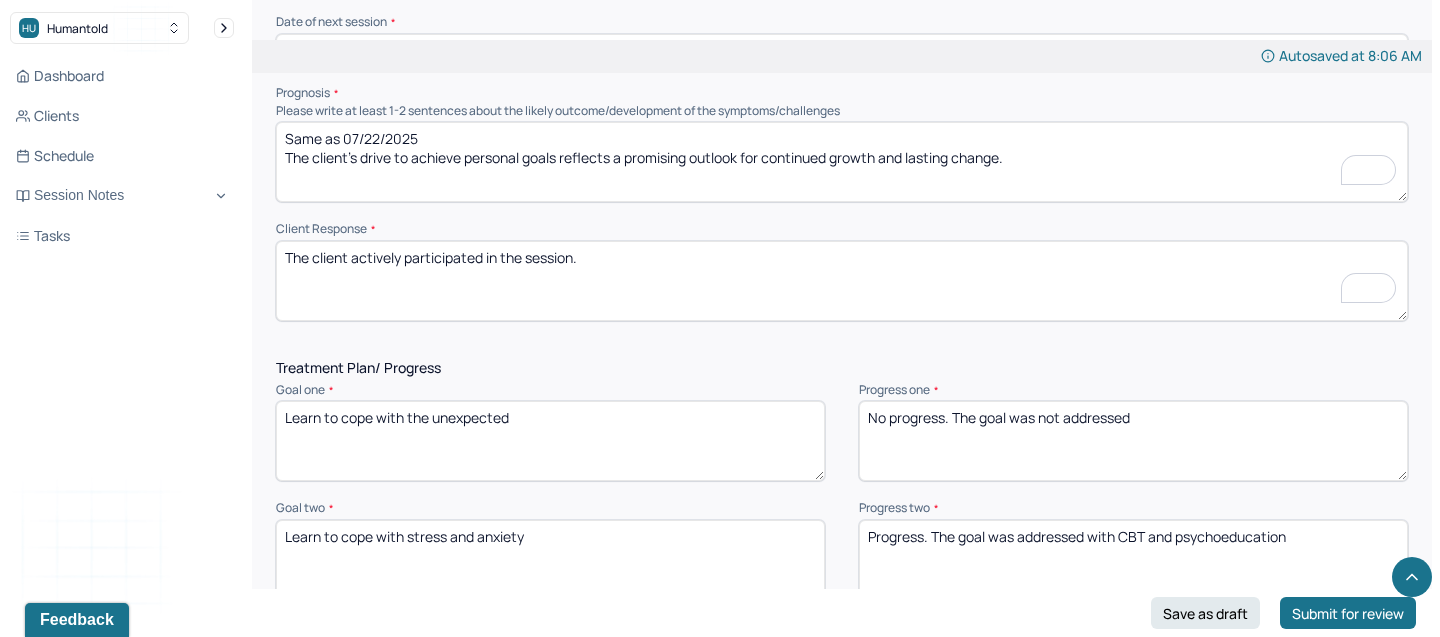 type on "The client actively participated in the session." 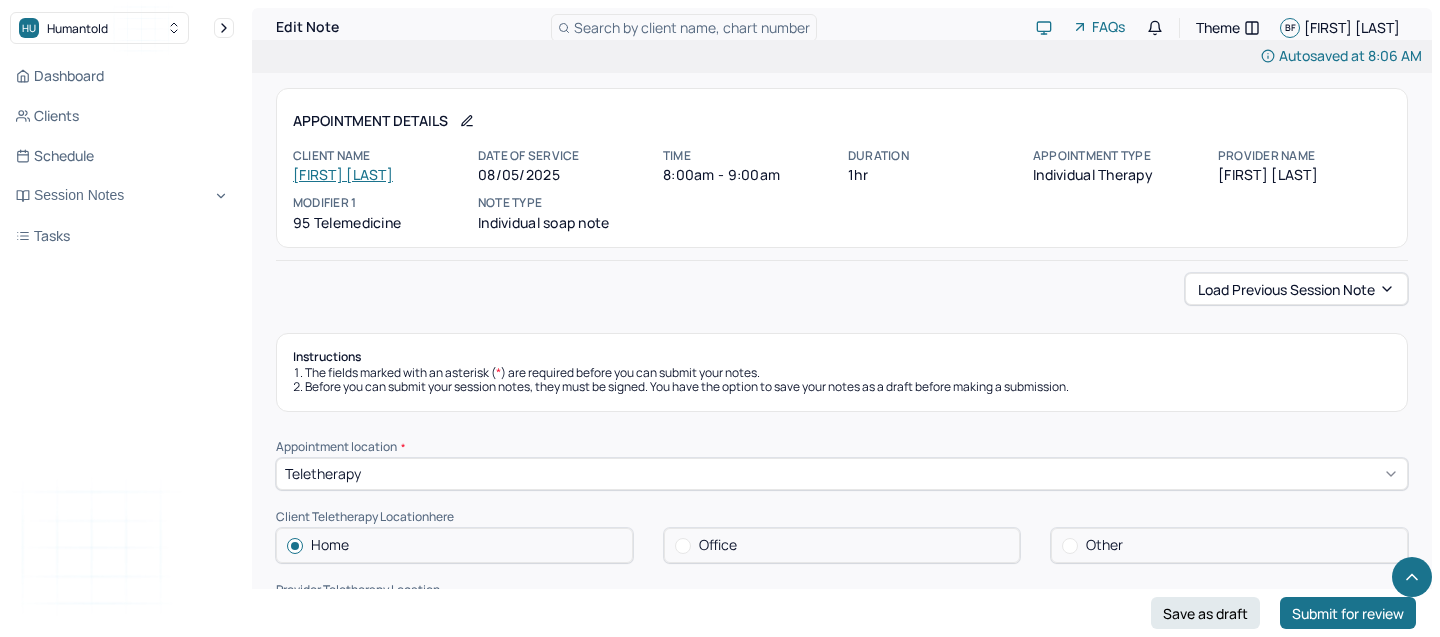 scroll, scrollTop: 2548, scrollLeft: 0, axis: vertical 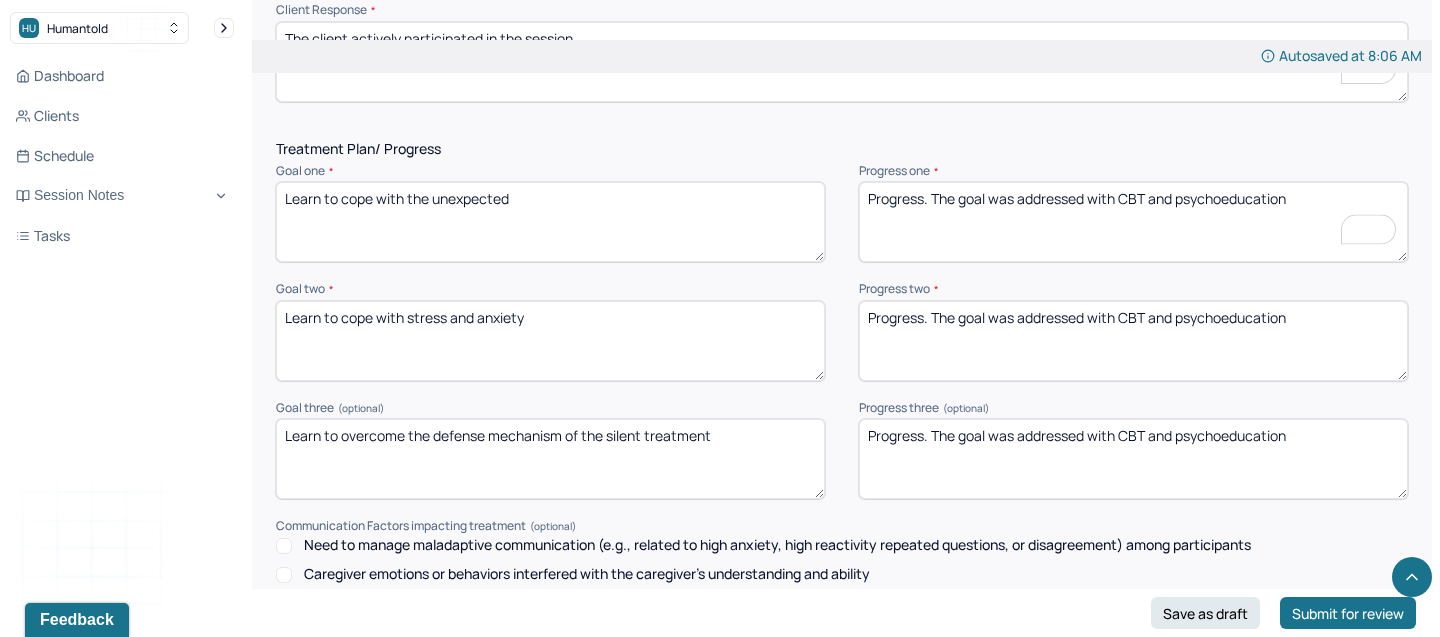 type on "Progress. The goal was addressed with CBT and psychoeducation" 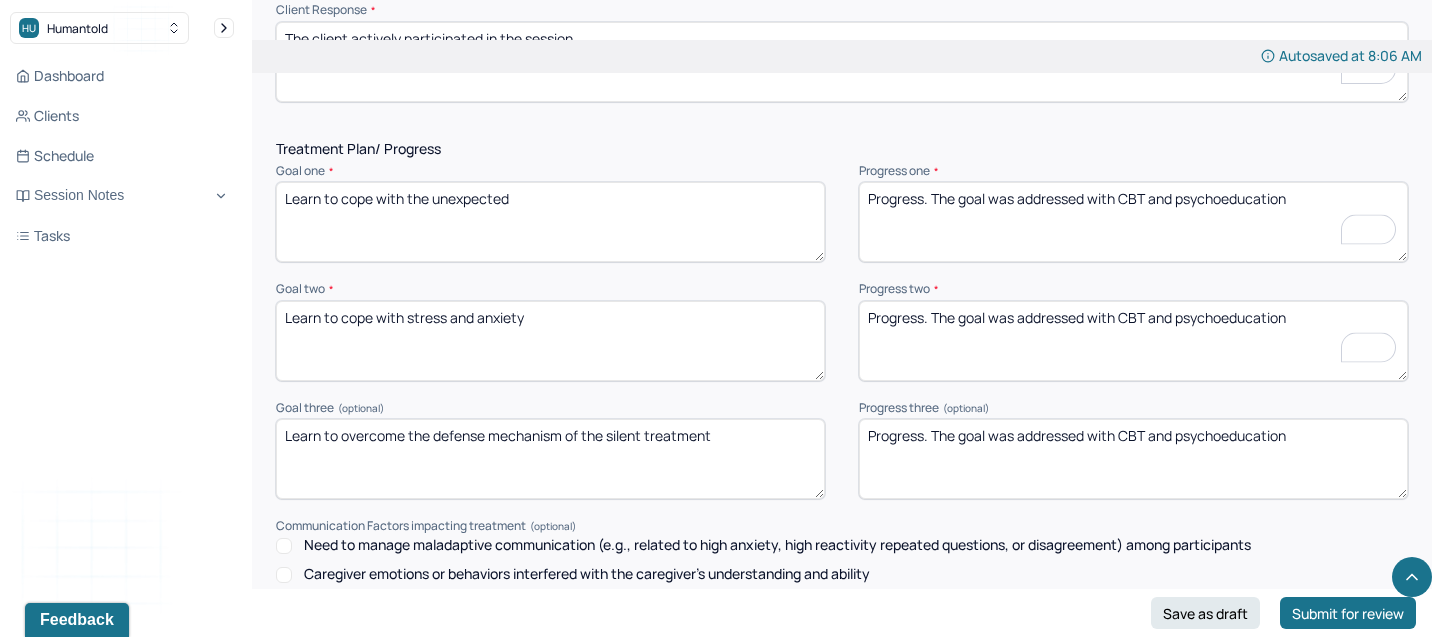 scroll, scrollTop: 9, scrollLeft: 0, axis: vertical 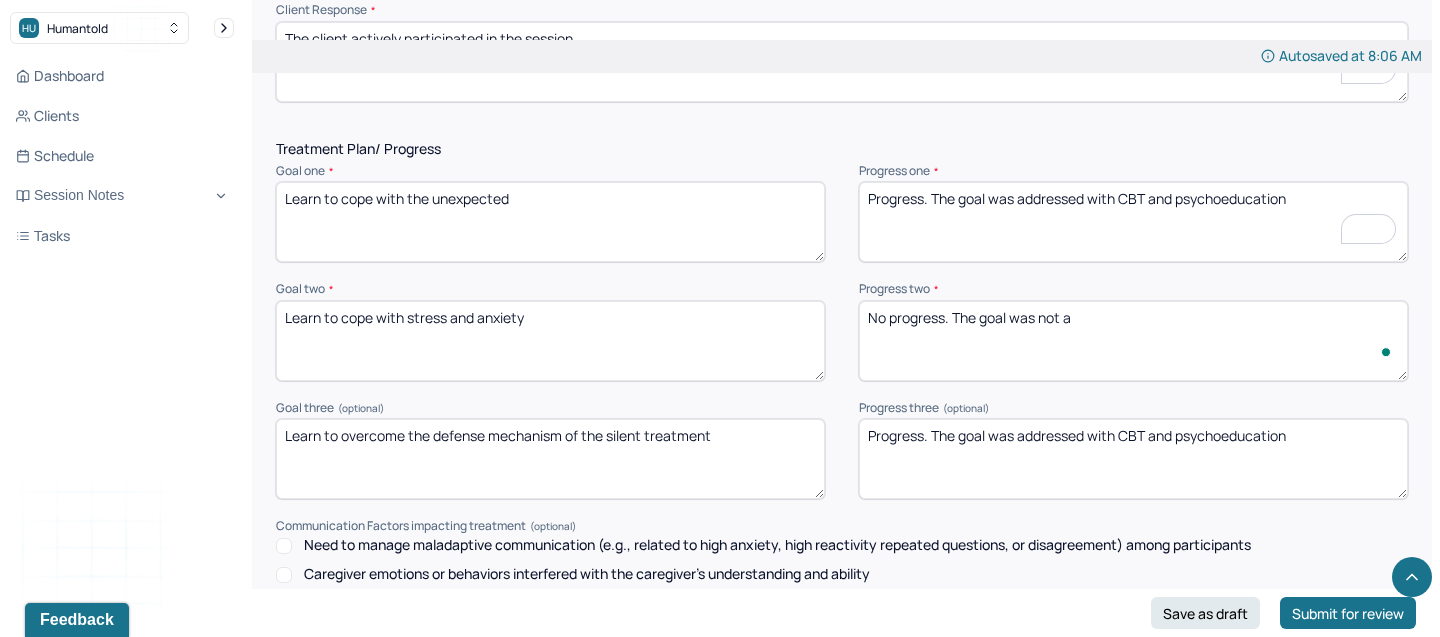 click on "Progress. The goal was addressed with CBT and psychoeducation" at bounding box center (1133, 341) 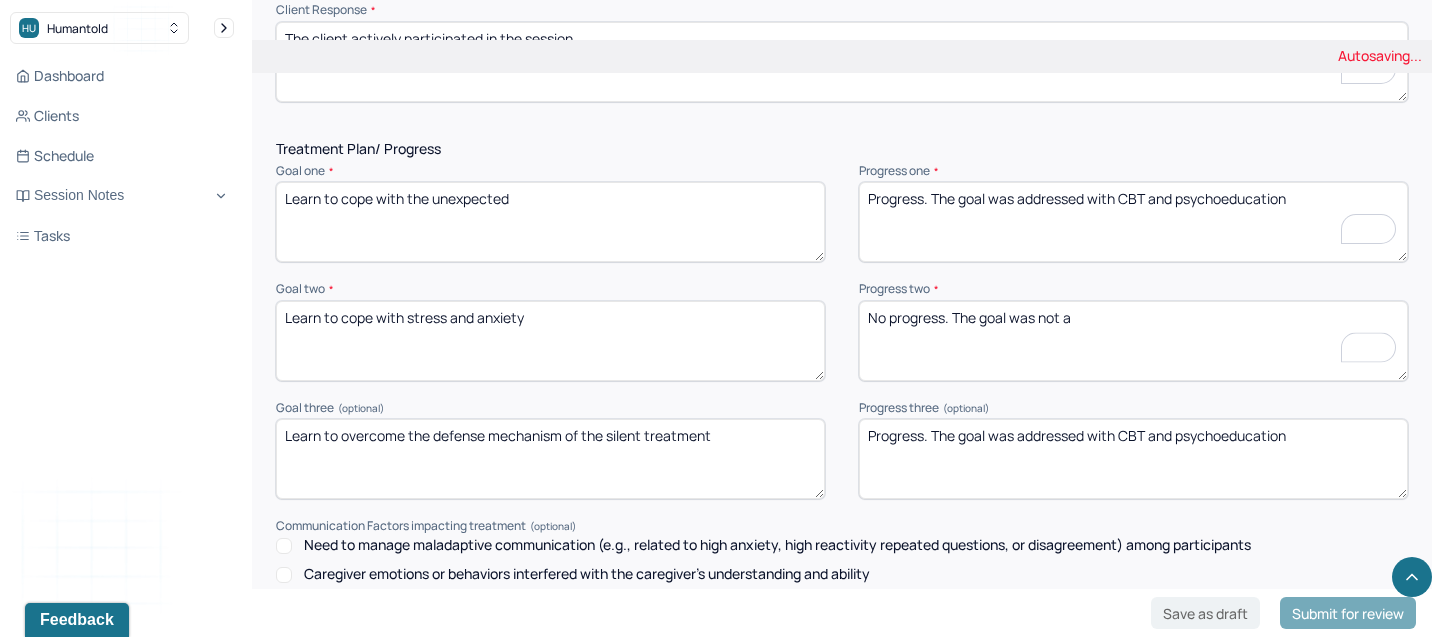 click on "Progress. The goal was addressed with CBT and psychoeducation" at bounding box center [1133, 341] 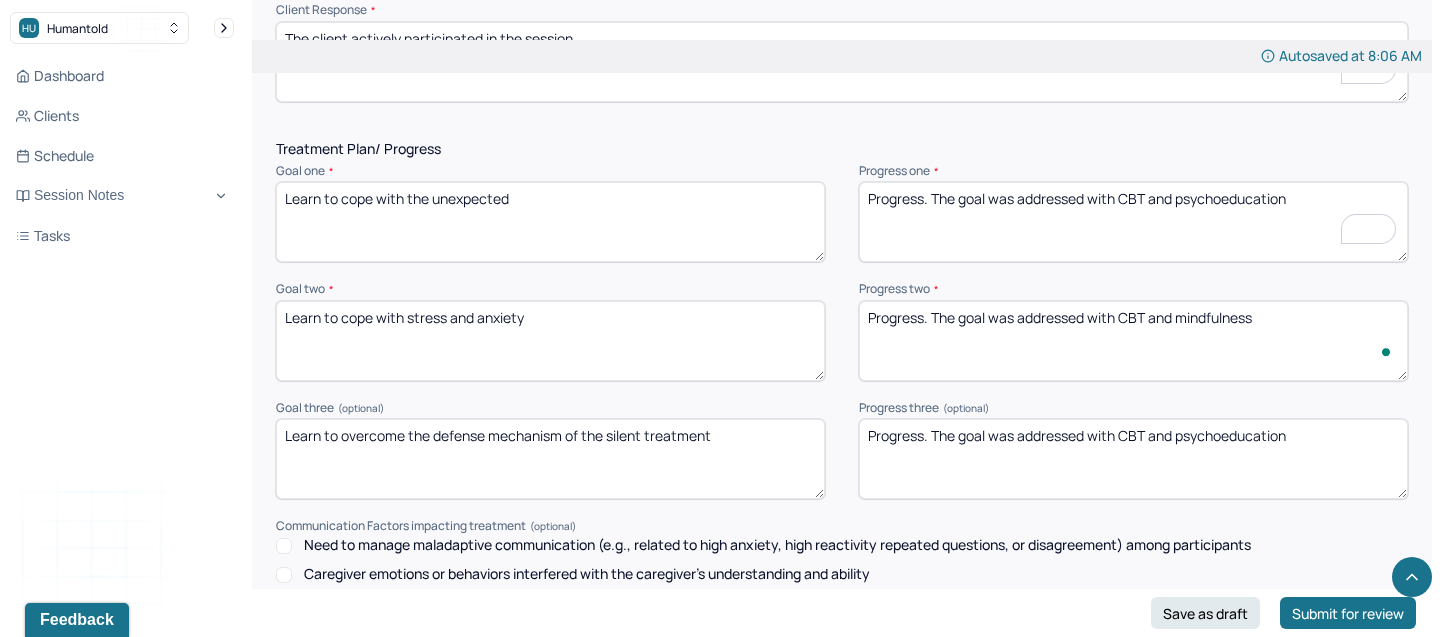 type on "Progress. The goal was addressed with CBT and mindfulness" 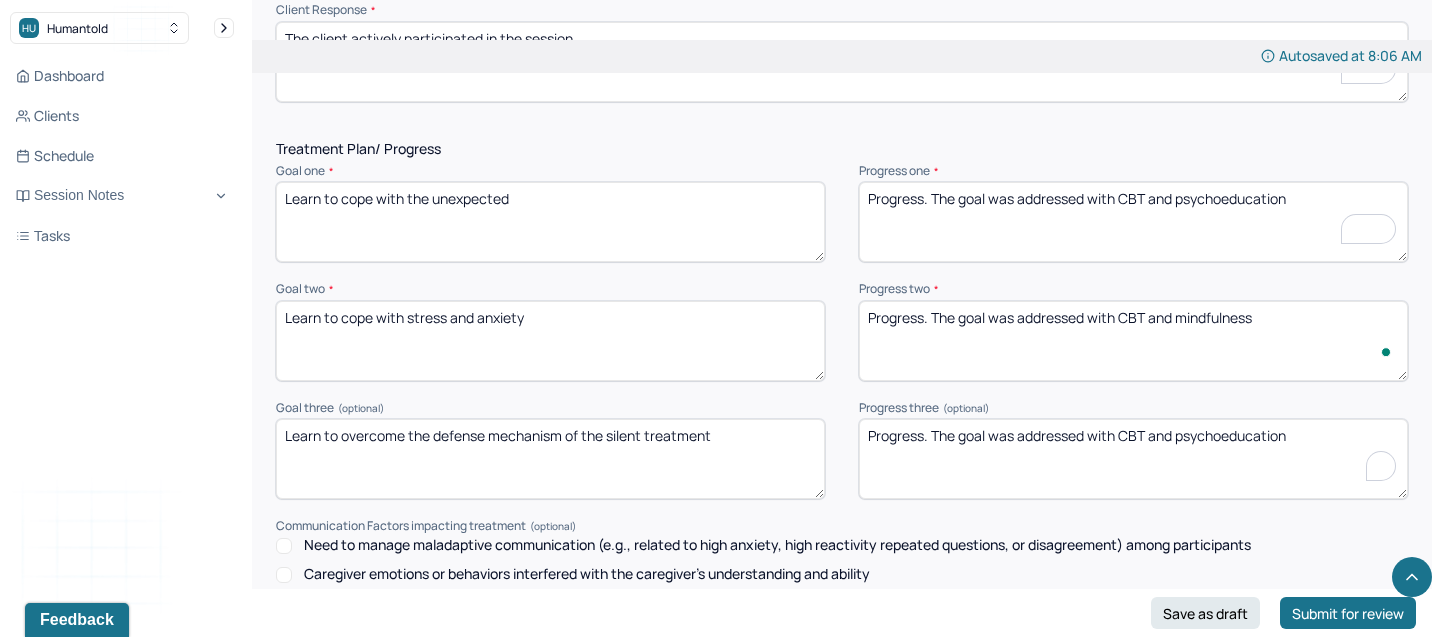 click on "Progress. The goal was addressed with CBT and psychoeducation" at bounding box center [1133, 459] 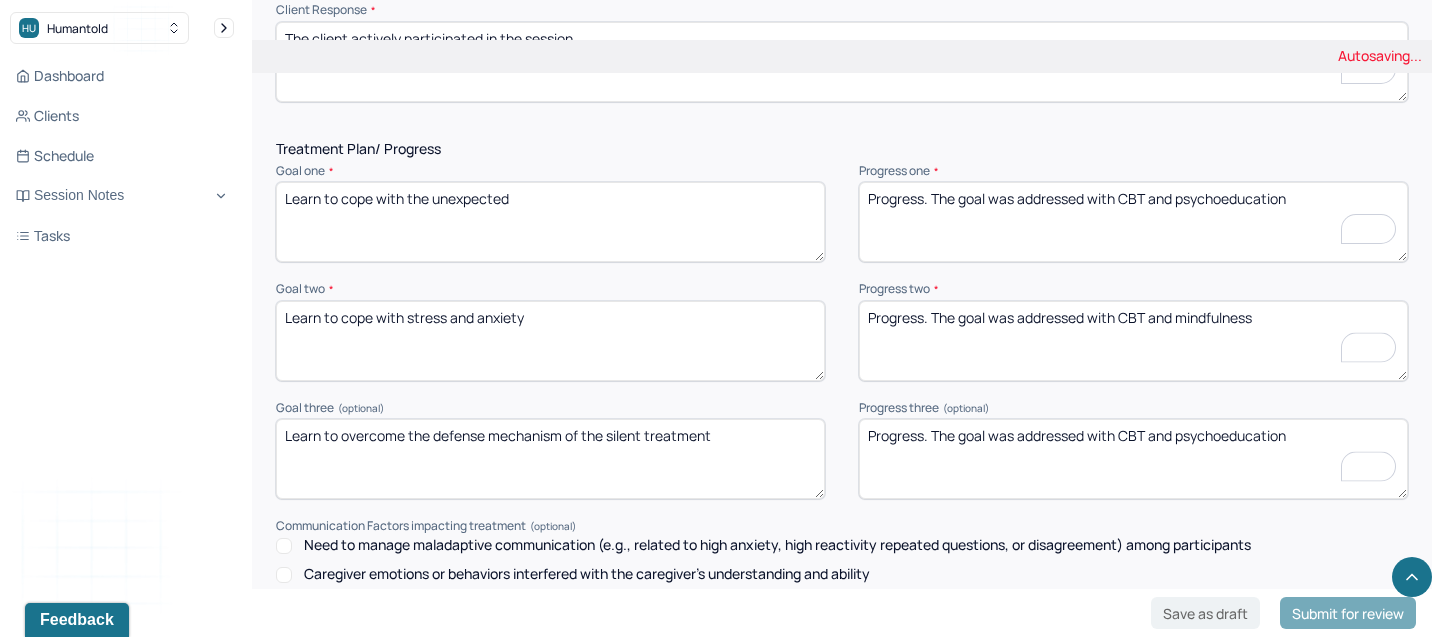 scroll, scrollTop: 9, scrollLeft: 0, axis: vertical 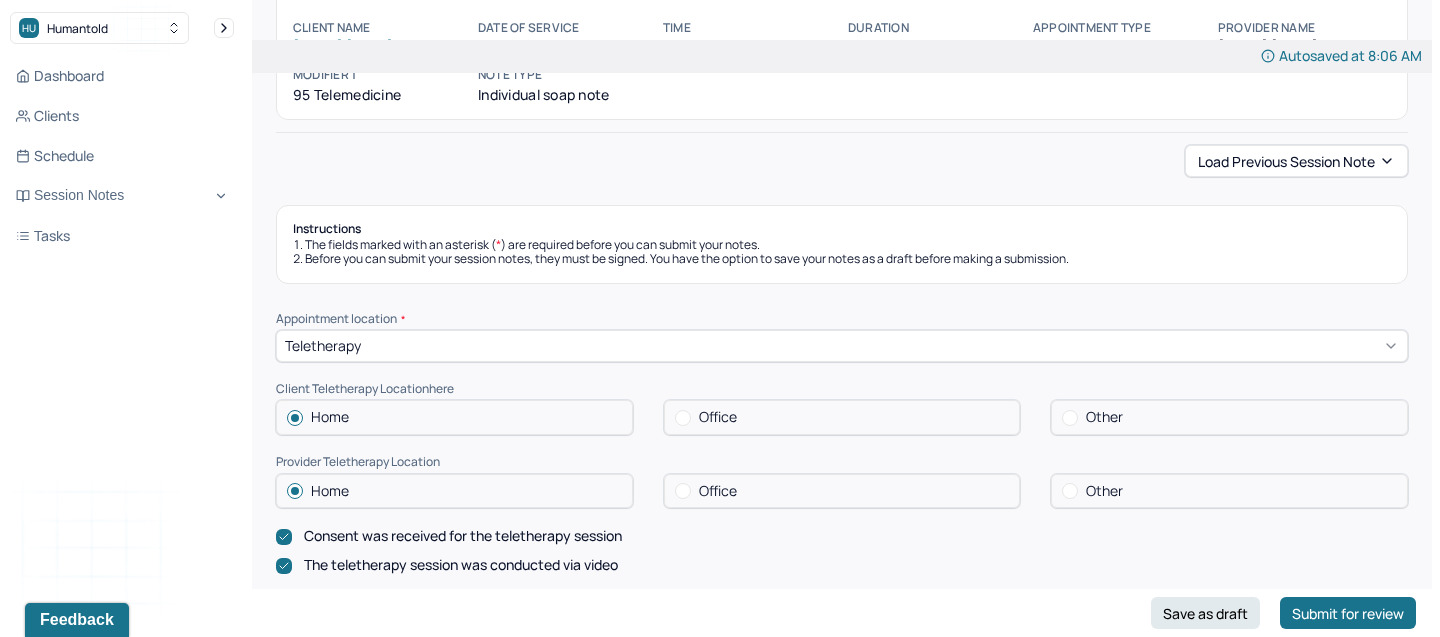 type on "No progress. The goal was not addresssed" 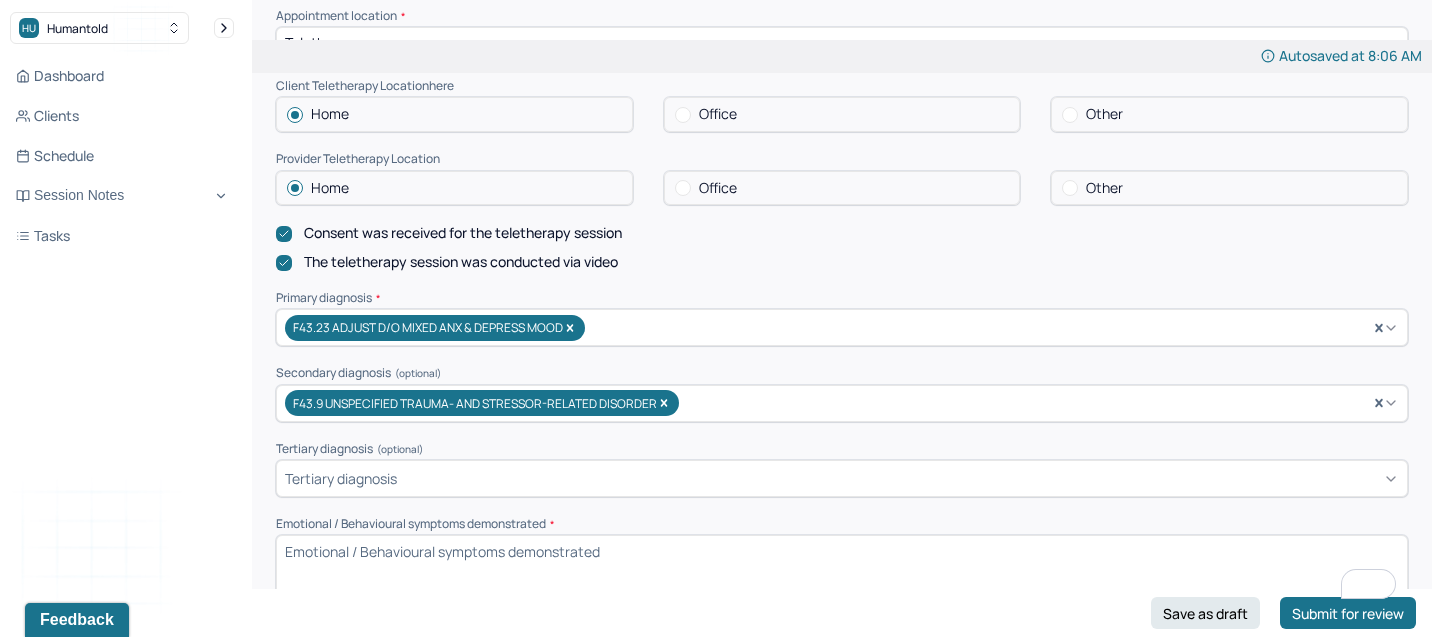 scroll, scrollTop: 629, scrollLeft: 0, axis: vertical 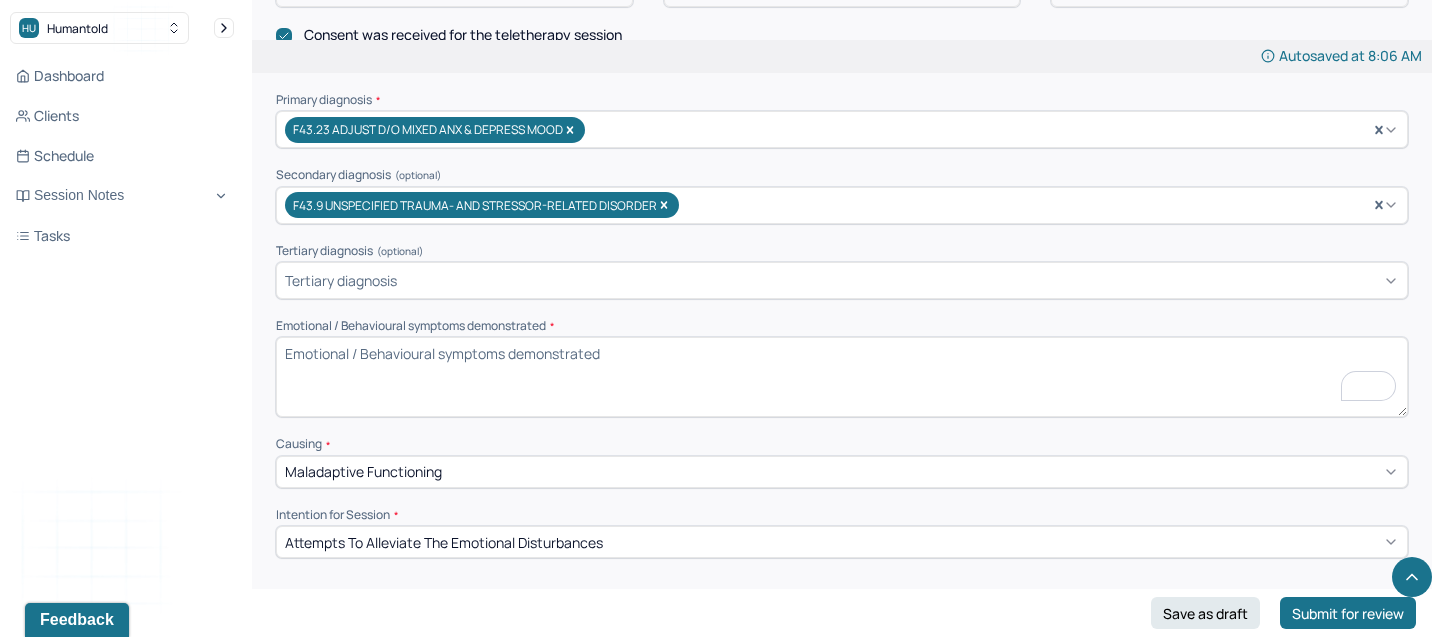click on "Emotional / Behavioural symptoms demonstrated *" at bounding box center [842, 377] 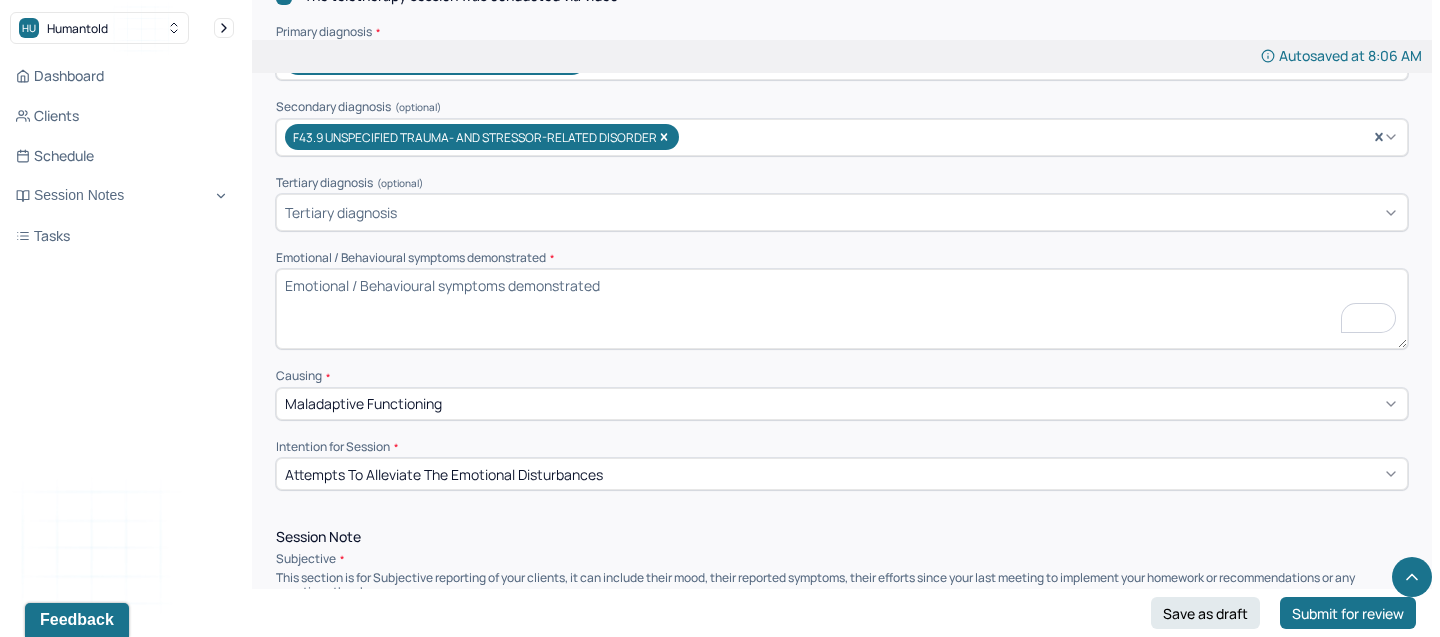 scroll, scrollTop: 698, scrollLeft: 0, axis: vertical 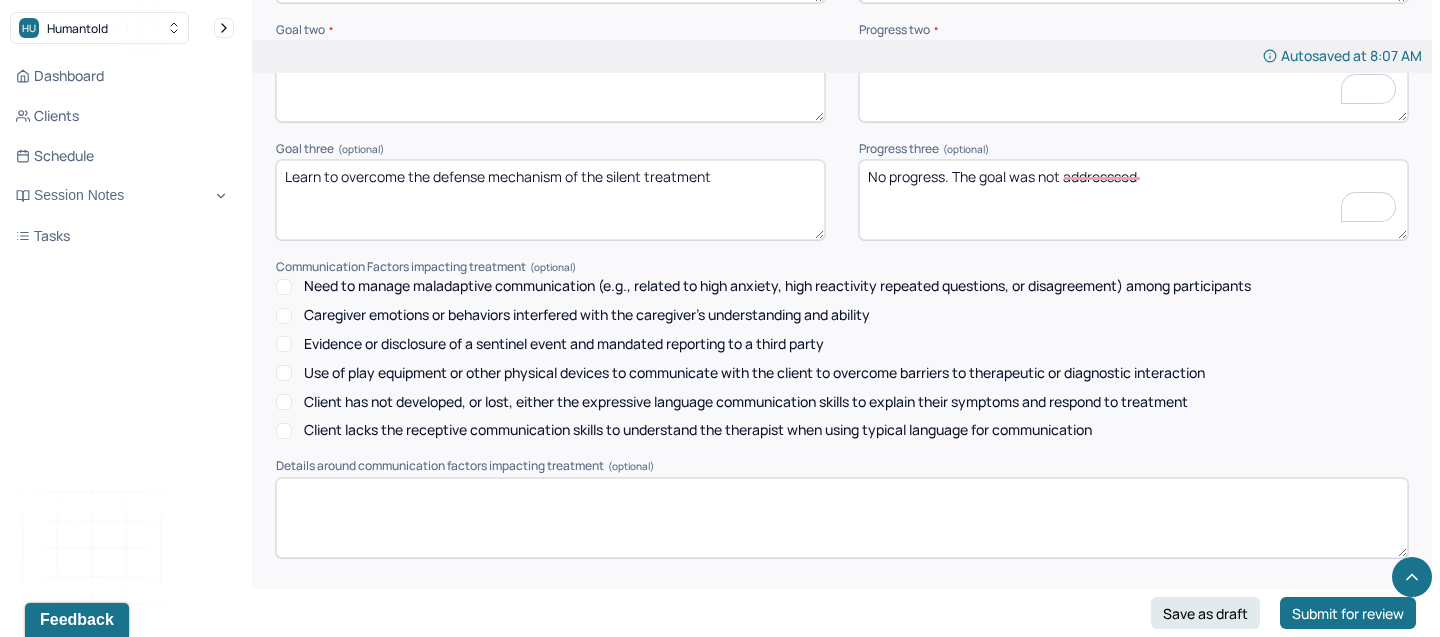 type on "The client was talkative and engaged. He appeared tired and anxious" 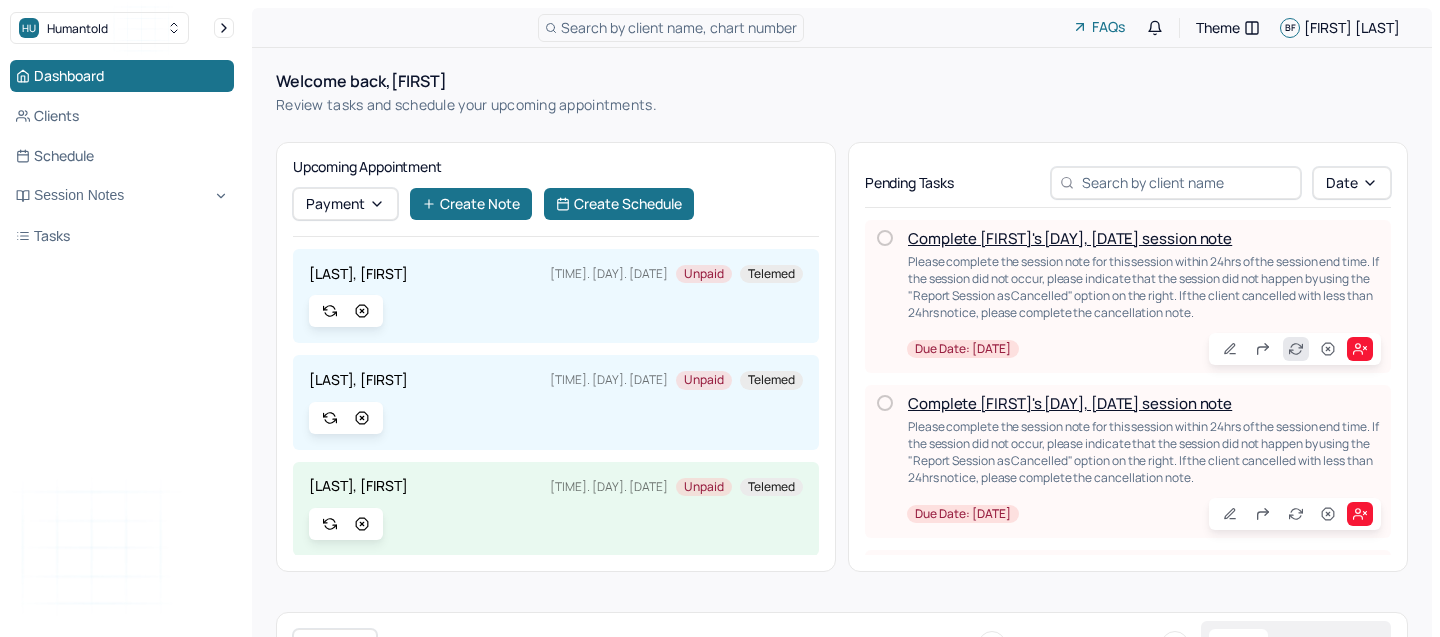 scroll, scrollTop: 0, scrollLeft: 0, axis: both 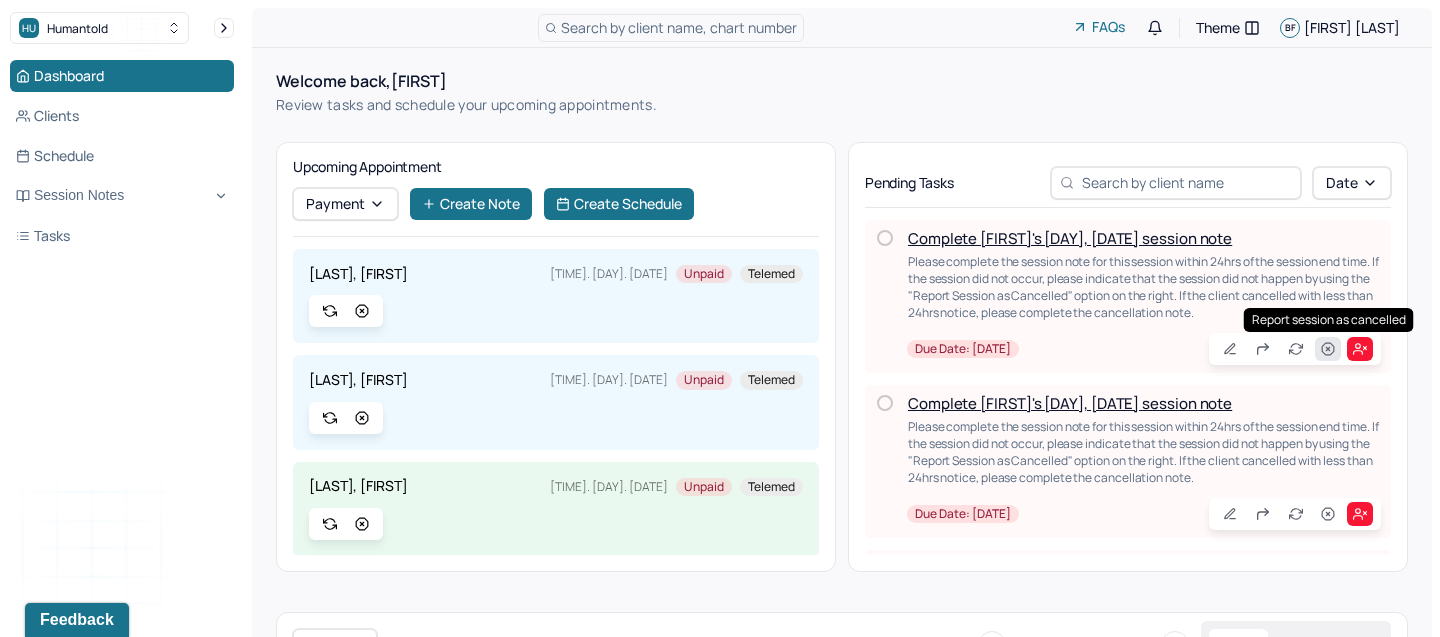 click 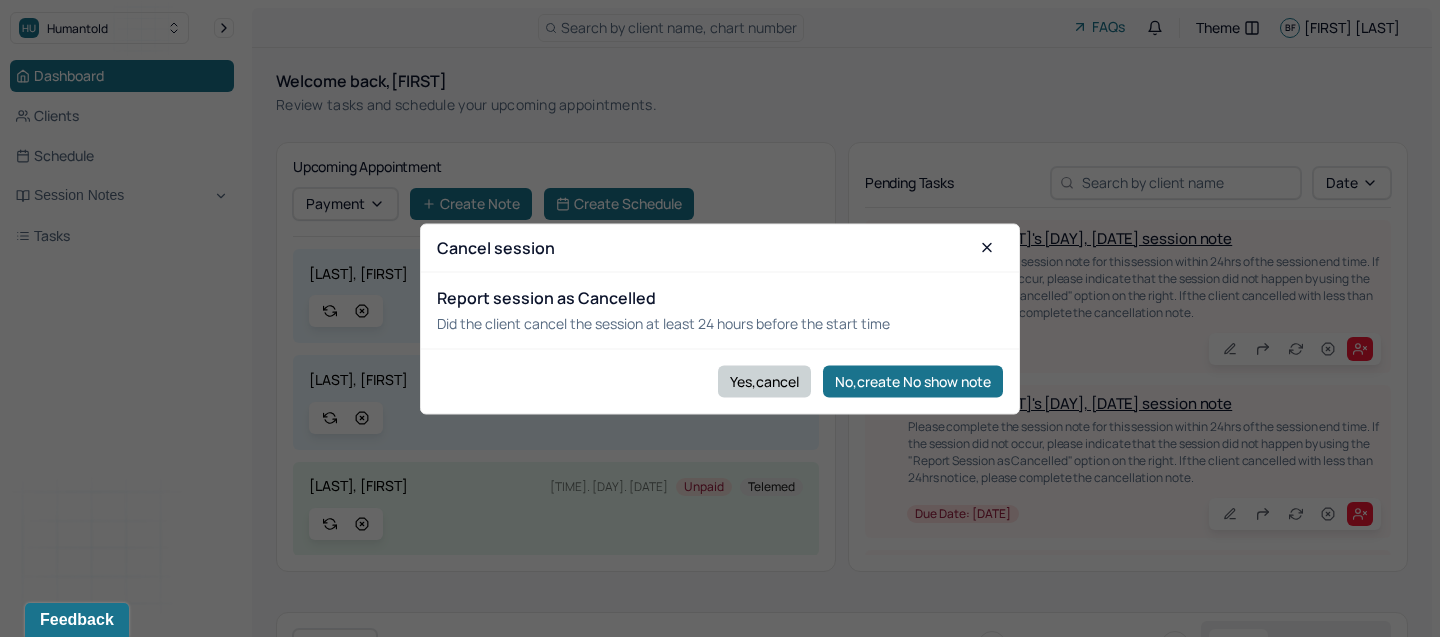 click on "Yes,cancel" at bounding box center (764, 381) 